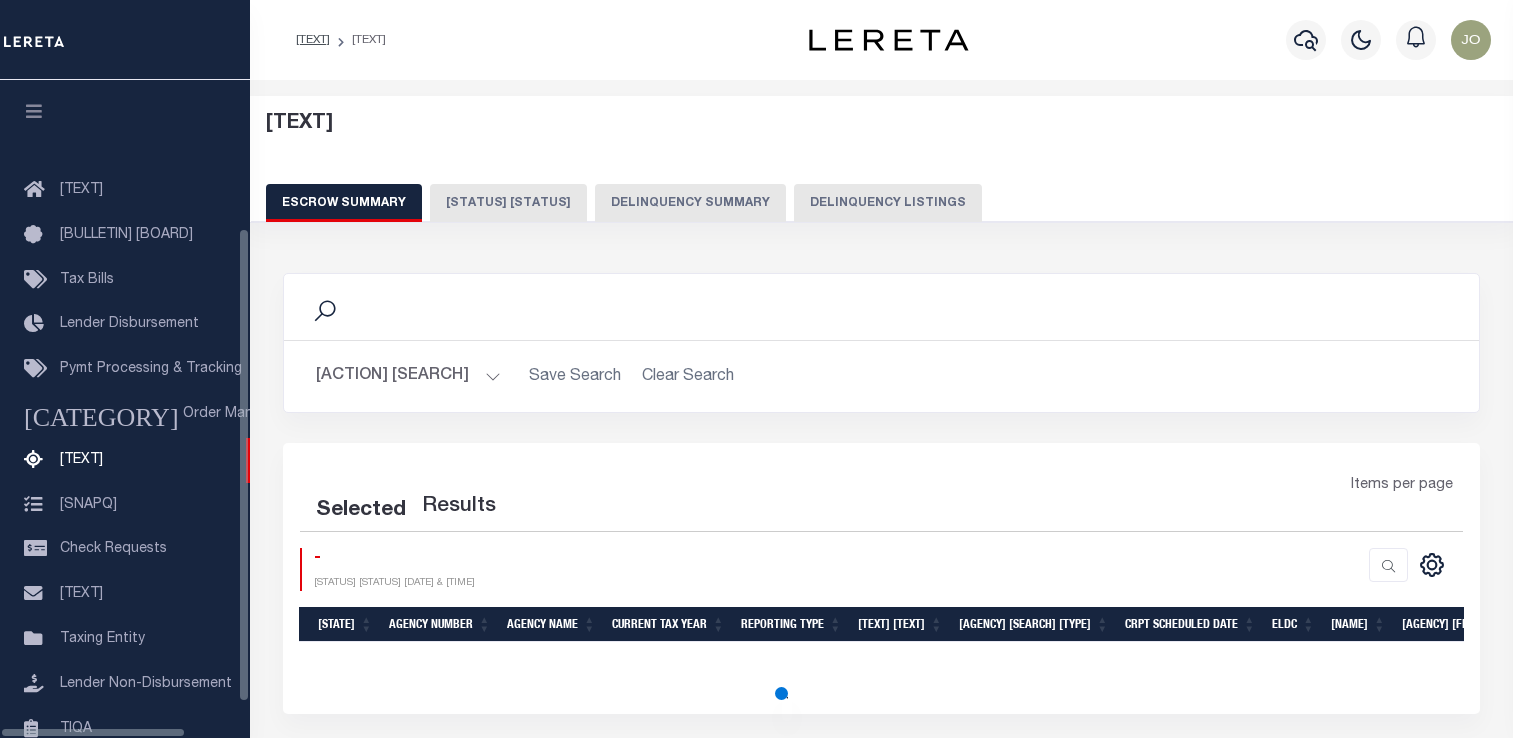 scroll, scrollTop: 0, scrollLeft: 0, axis: both 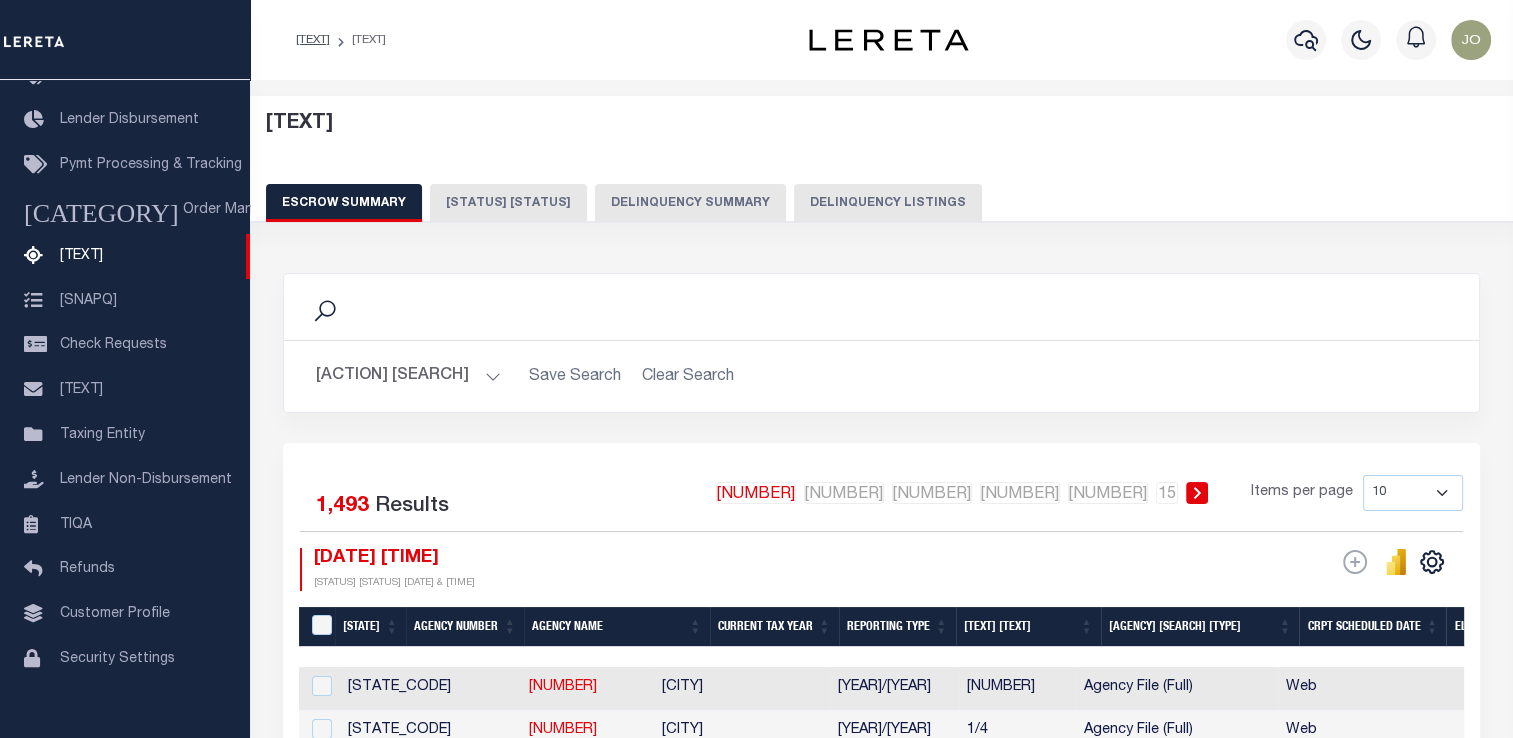 click on "Delinquency Listings" at bounding box center [888, 203] 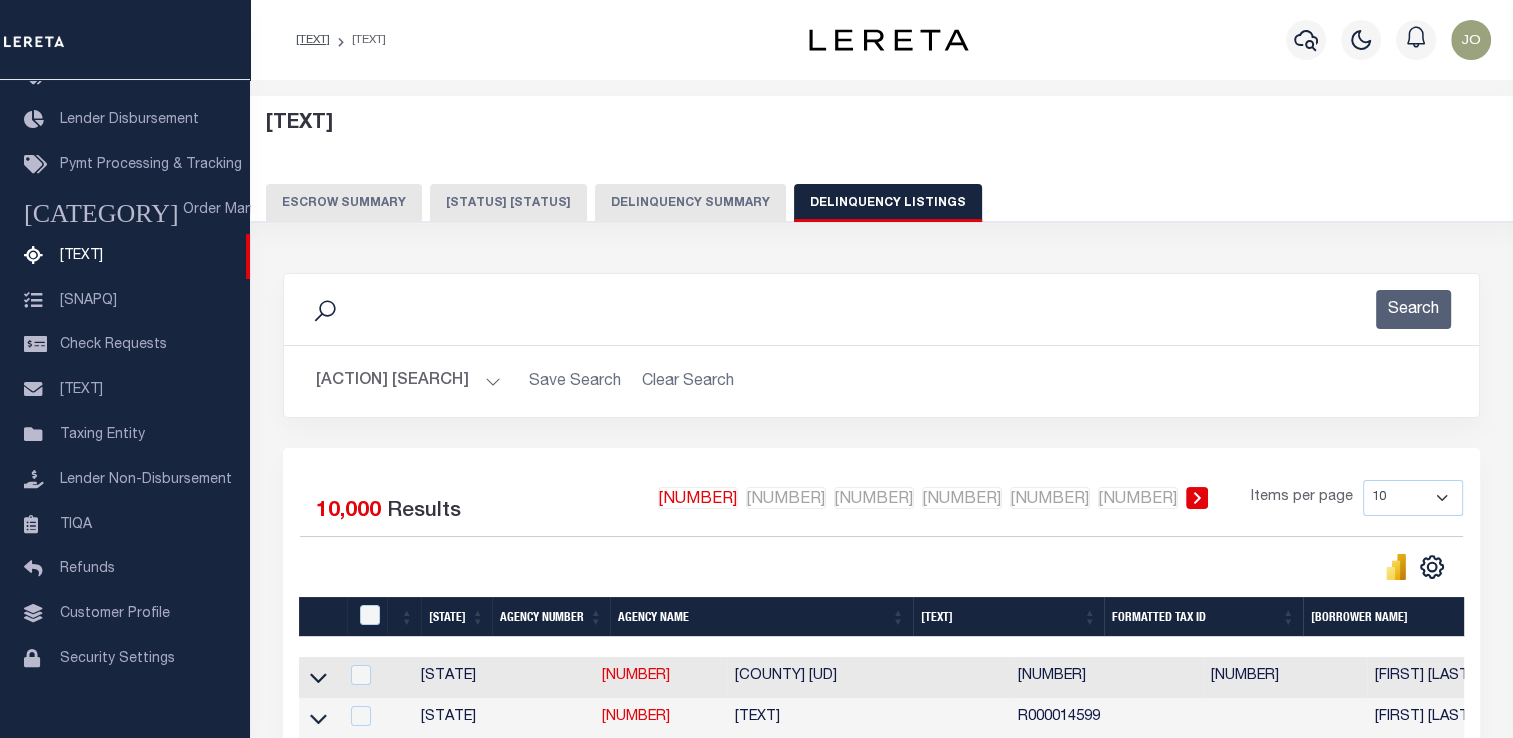 click on "Advanced Search" at bounding box center (408, 381) 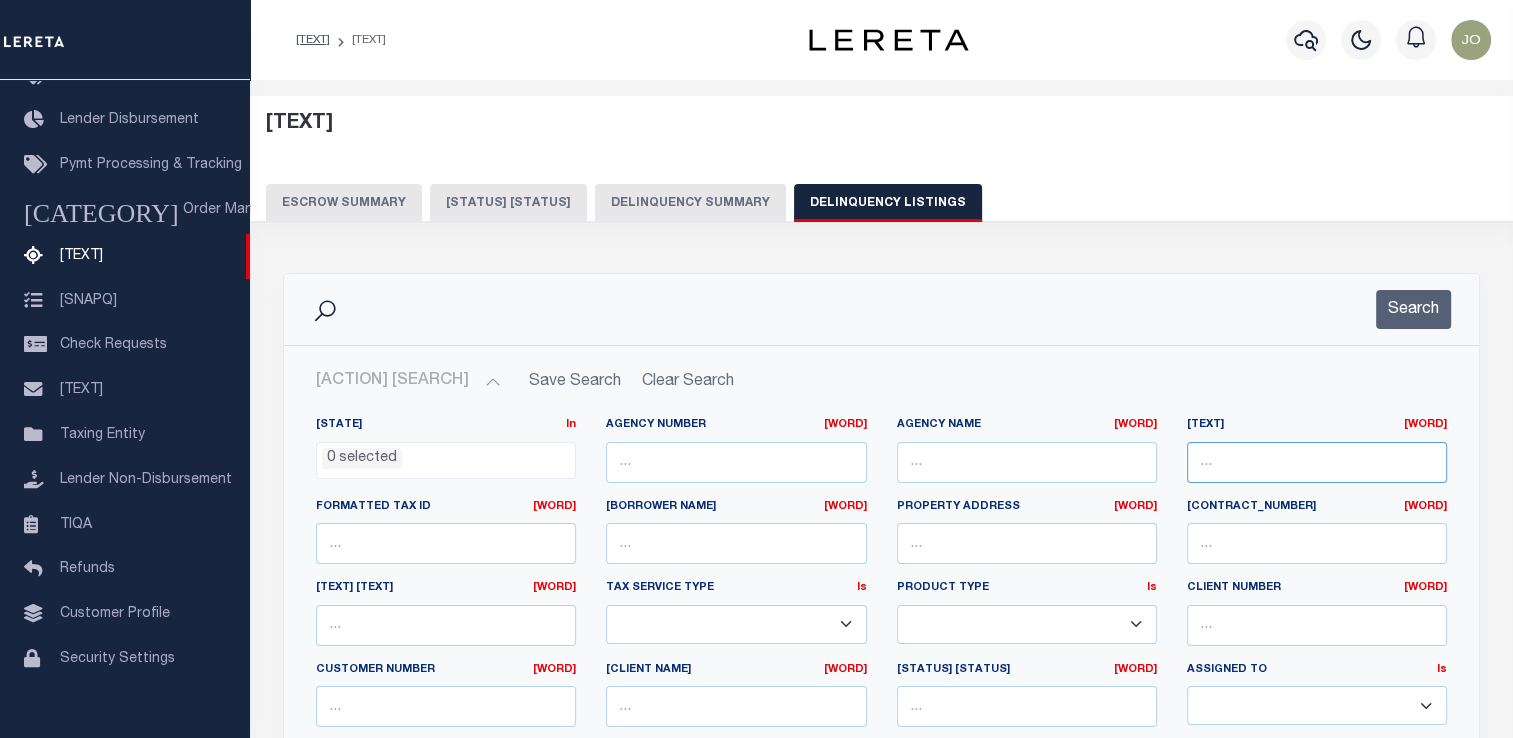 click at bounding box center (1317, 462) 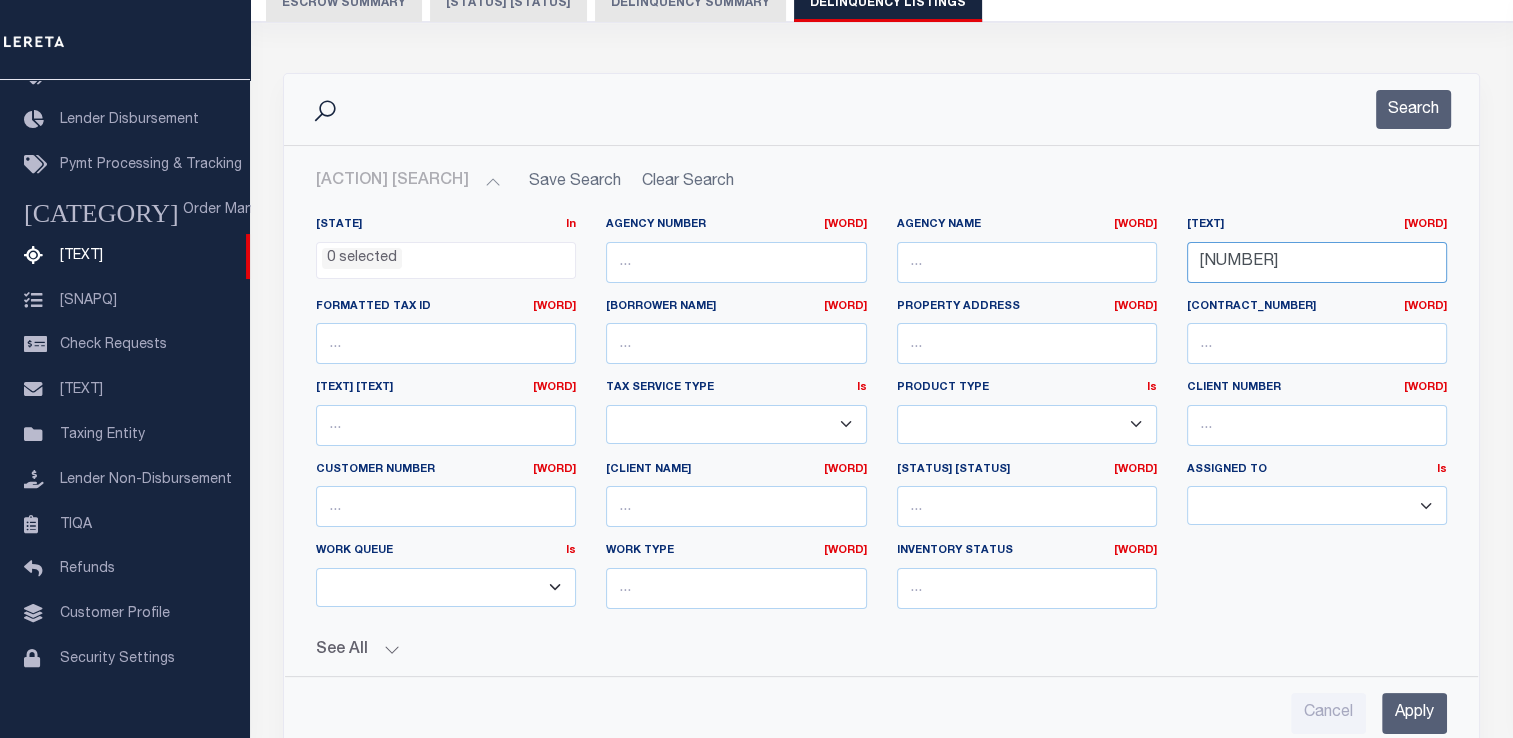 scroll, scrollTop: 400, scrollLeft: 0, axis: vertical 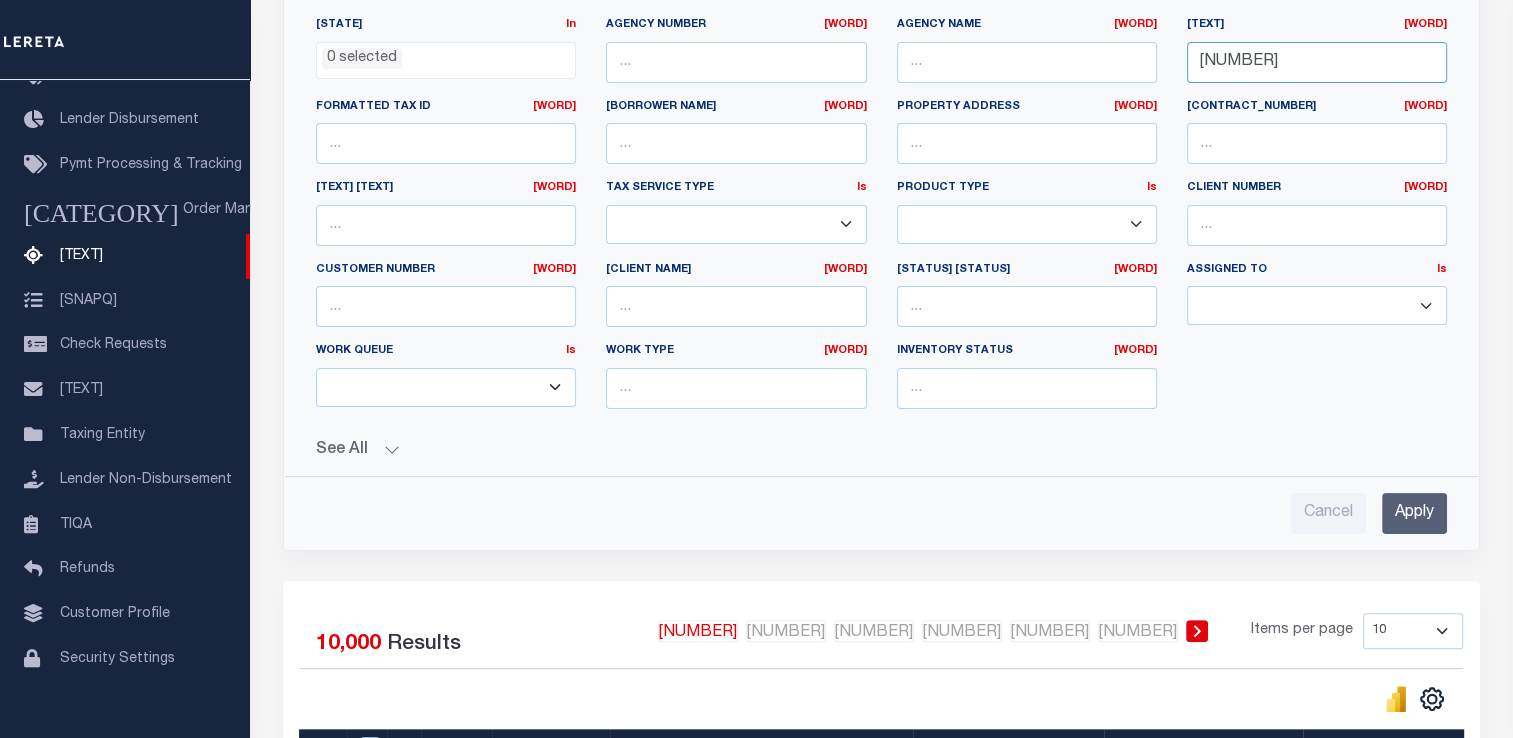 type on "20444.000.0080.0" 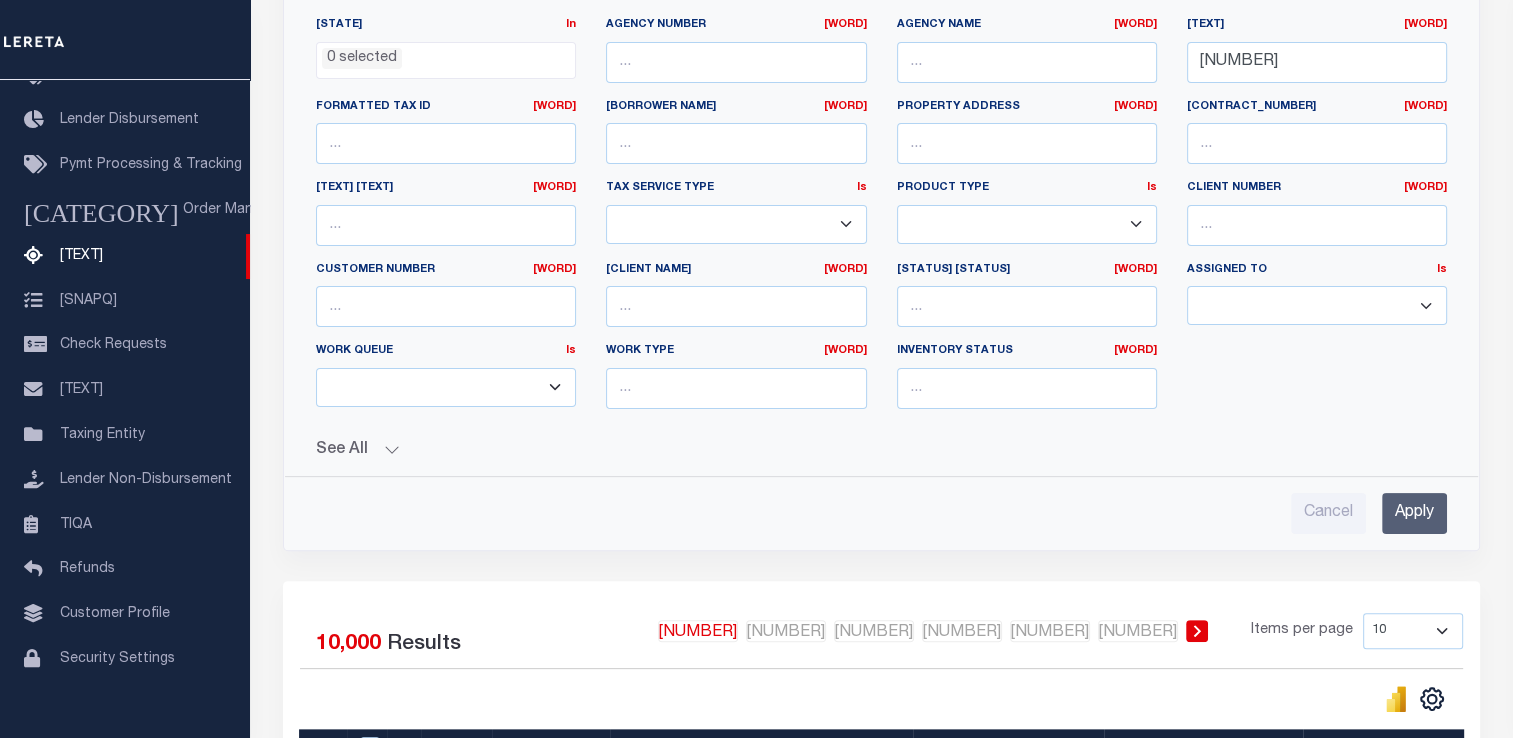 click on "Apply" at bounding box center (1414, 513) 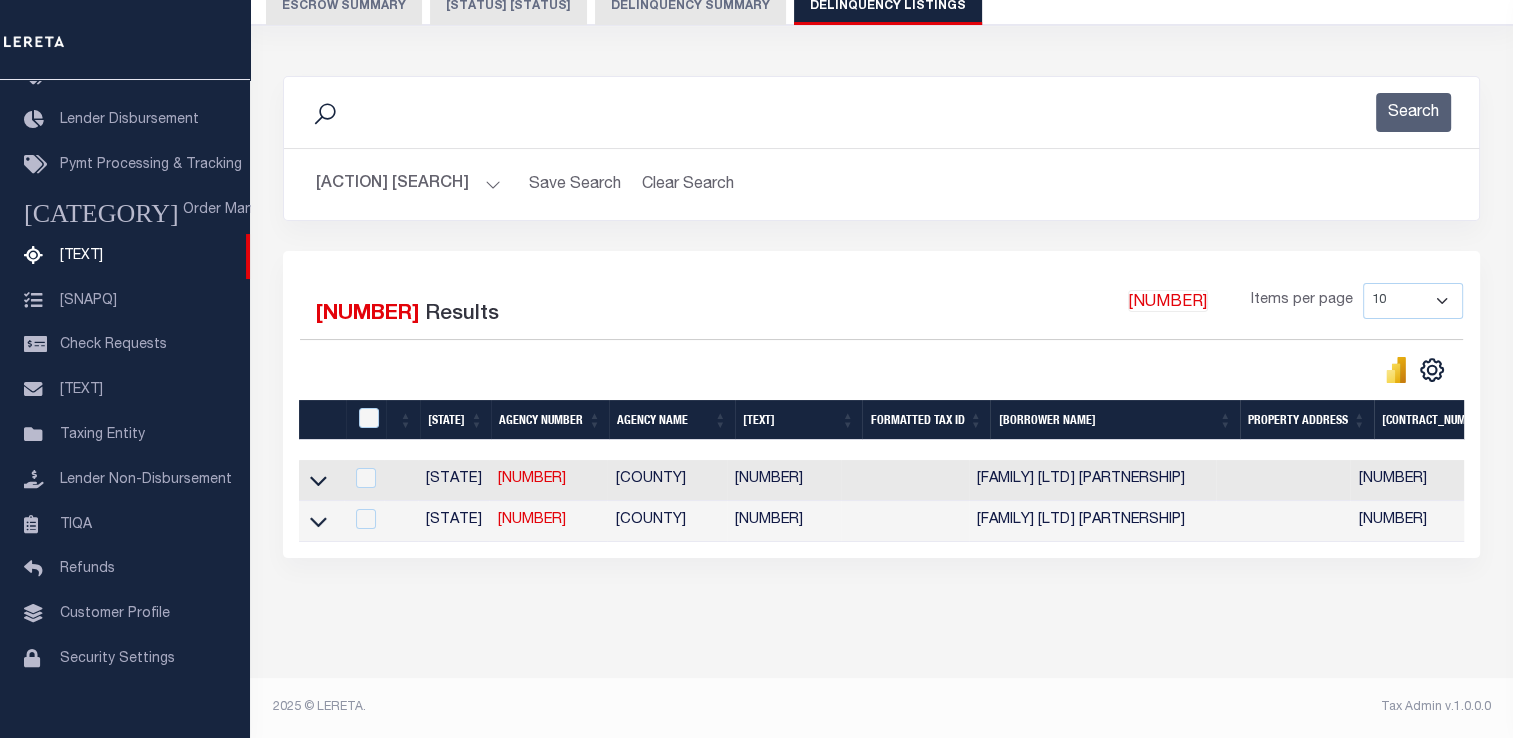 scroll, scrollTop: 212, scrollLeft: 0, axis: vertical 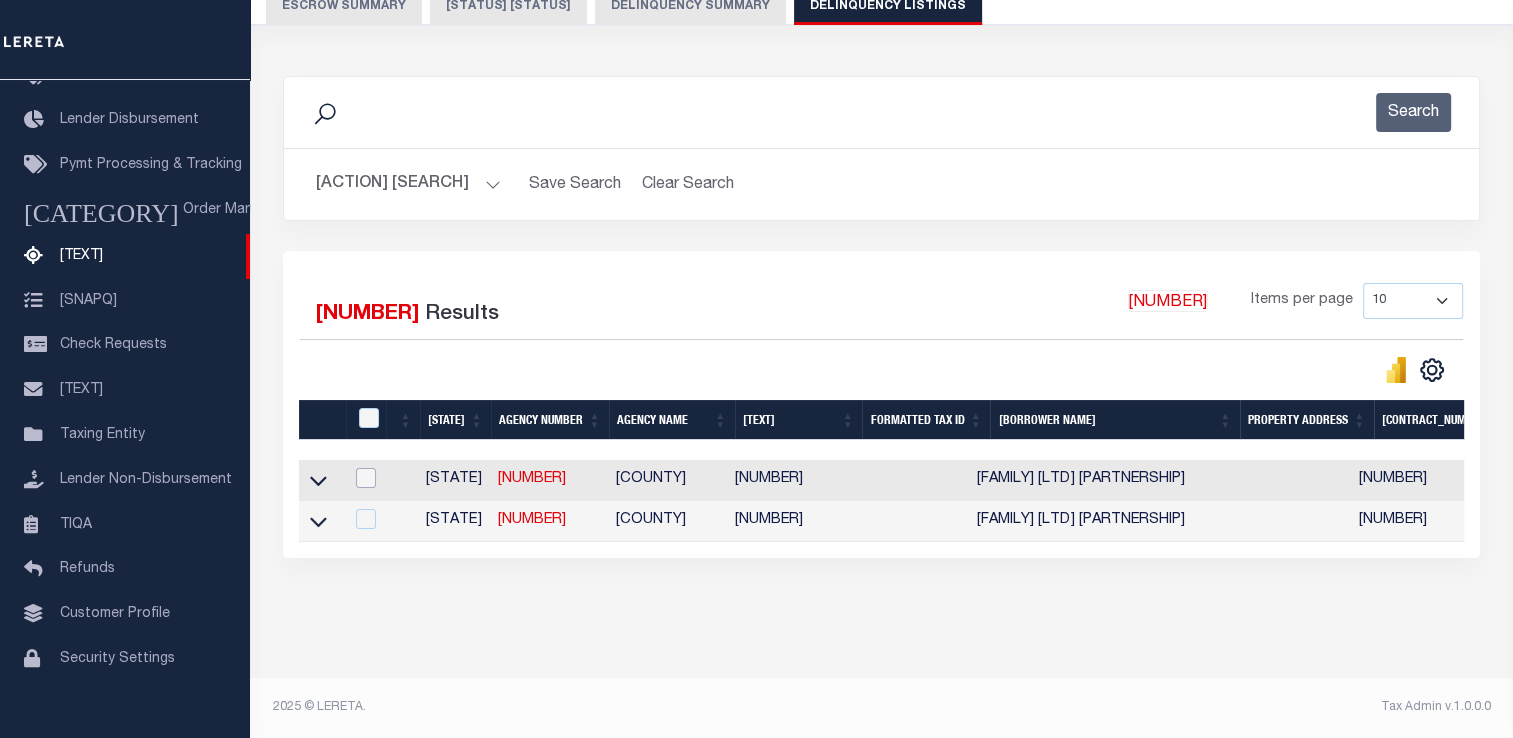 click at bounding box center (366, 478) 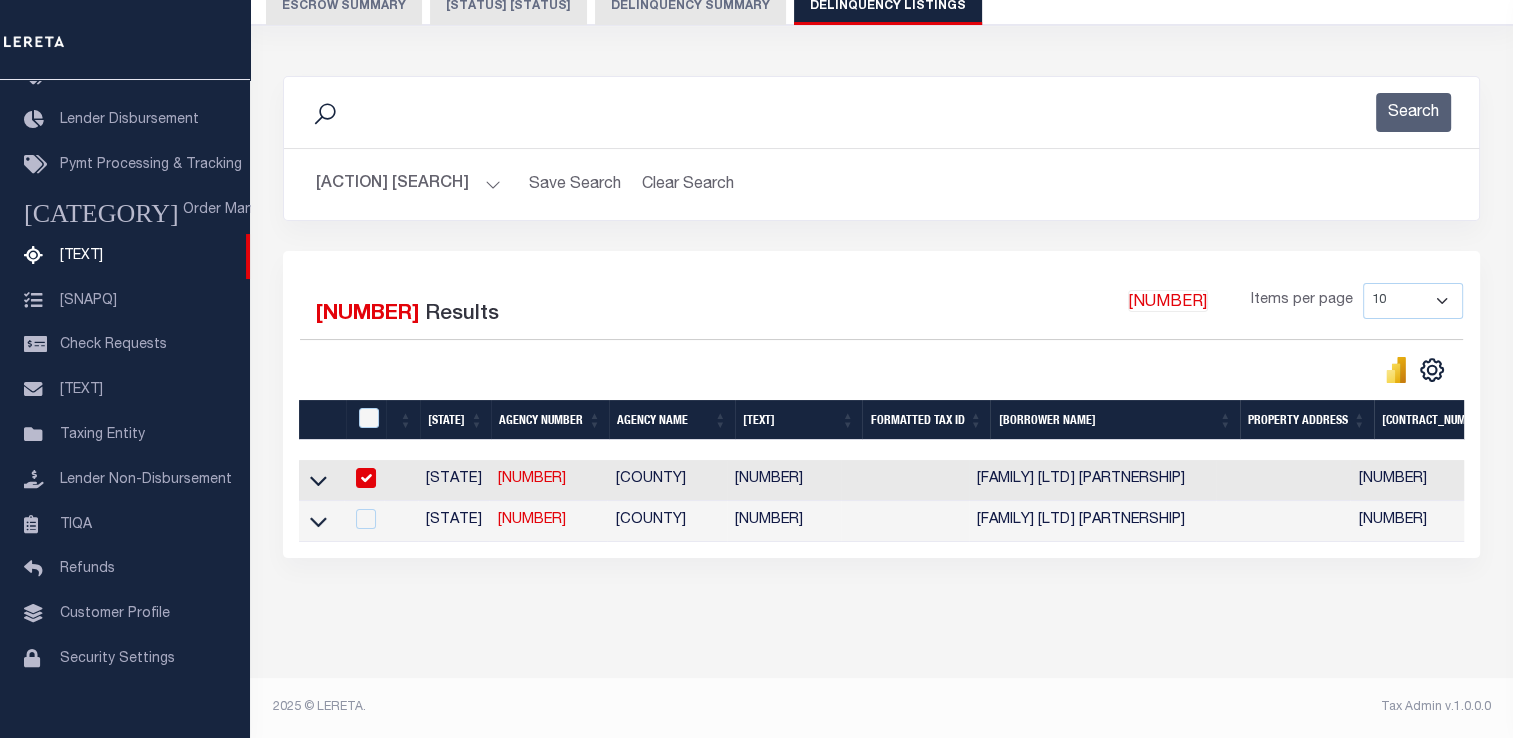 checkbox on "true" 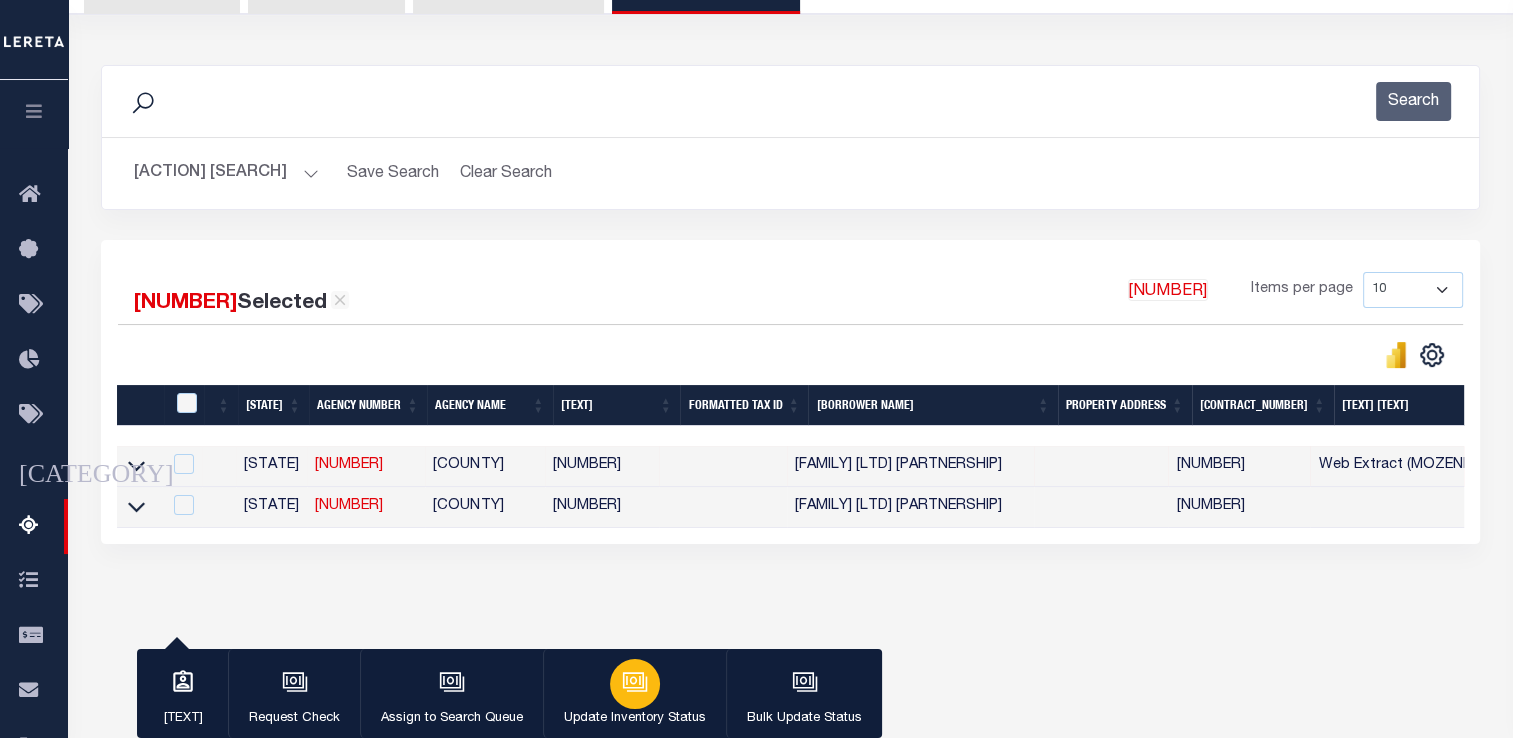click at bounding box center [635, 682] 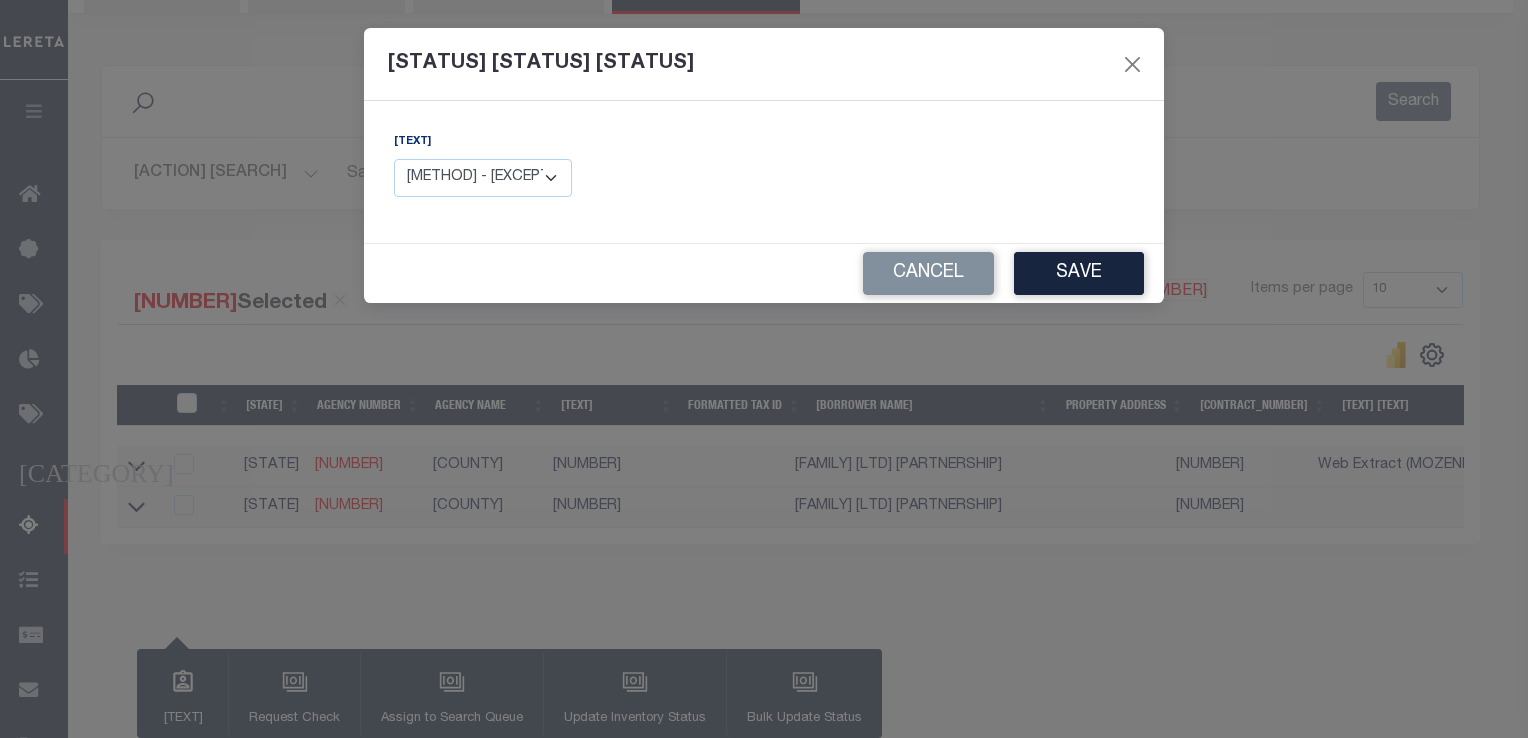 click on "Manual - Exception
Pended - Awaiting Search
Late Add Exception
Completed" at bounding box center (483, 178) 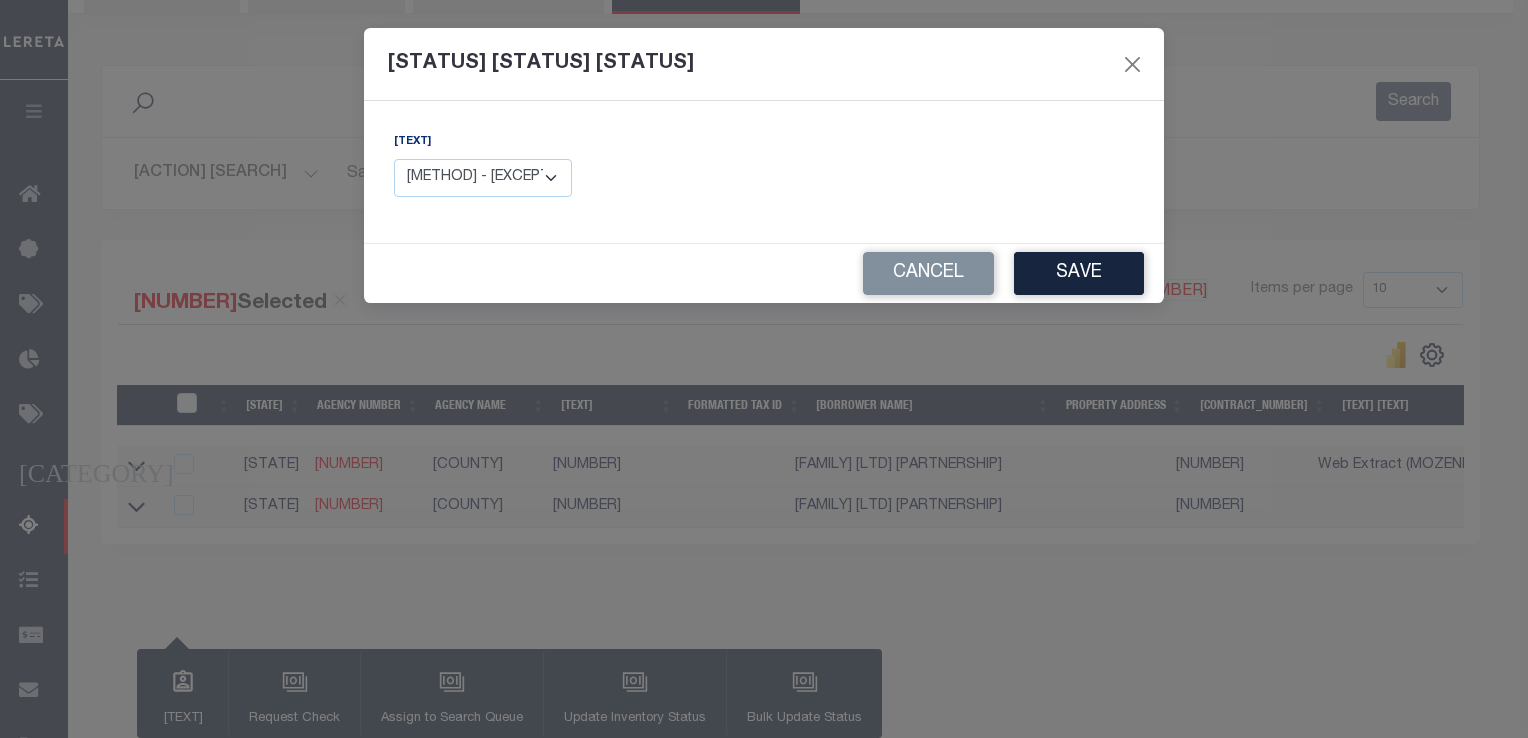 click on "Manual - Exception
Pended - Awaiting Search
Late Add Exception
Completed" at bounding box center (483, 178) 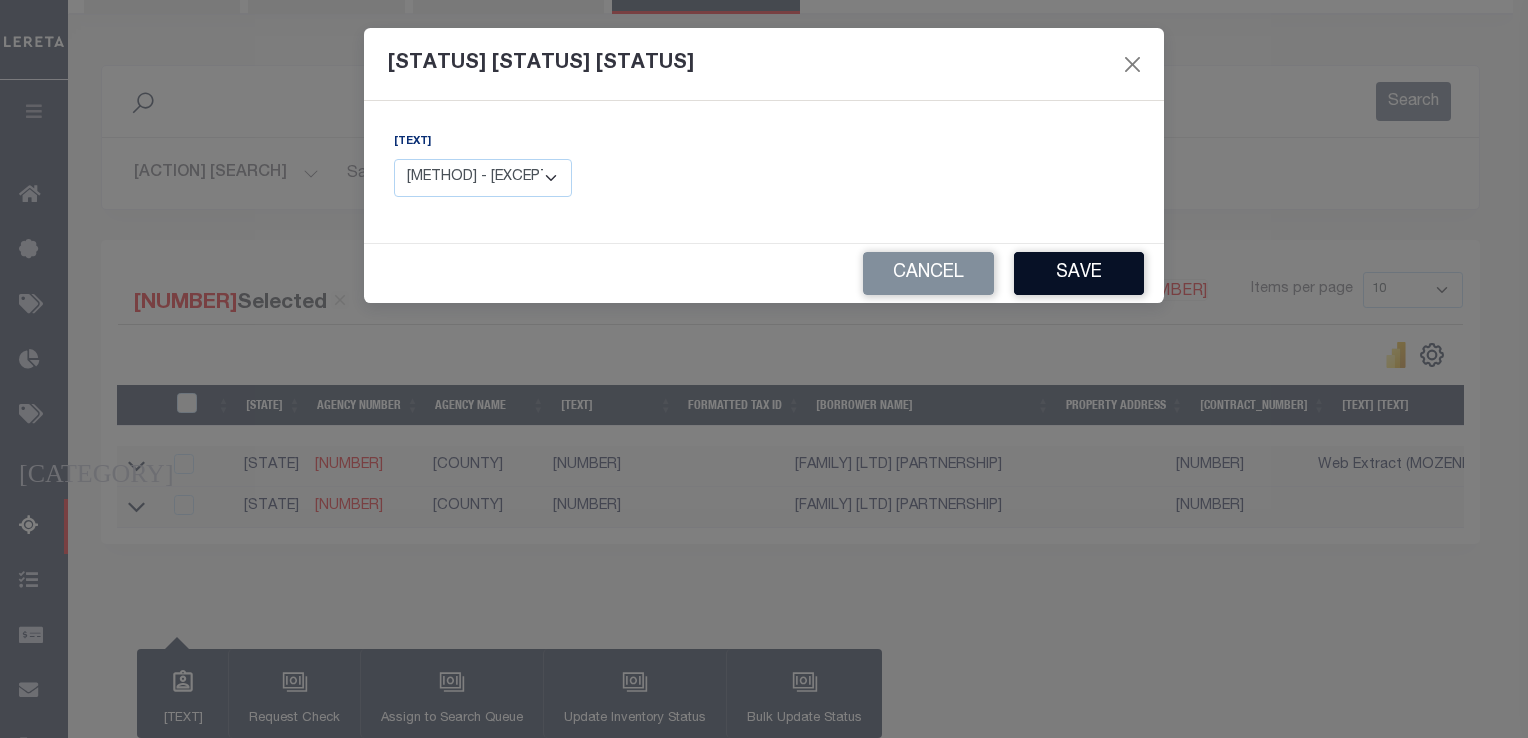 click on "Save" at bounding box center (1079, 273) 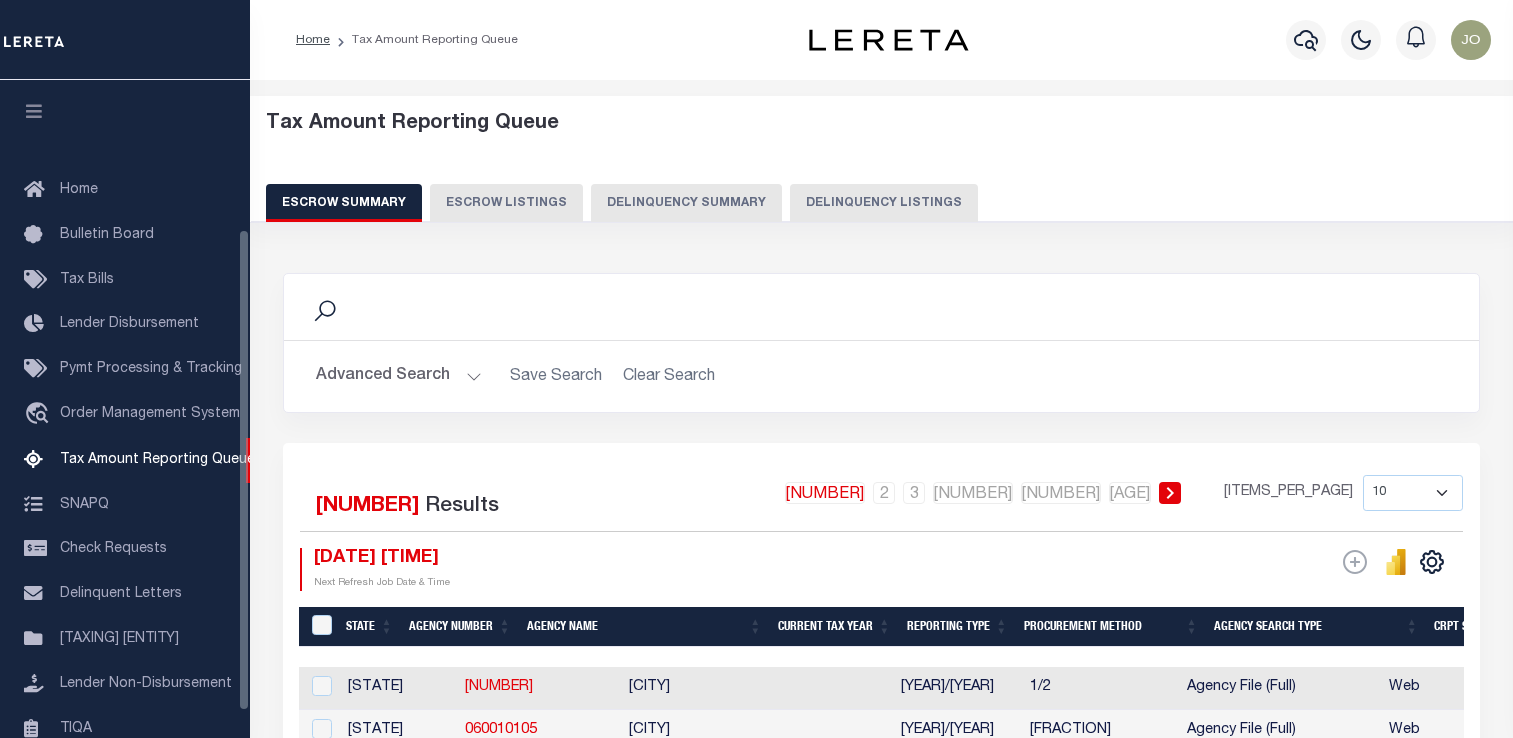 scroll, scrollTop: 0, scrollLeft: 0, axis: both 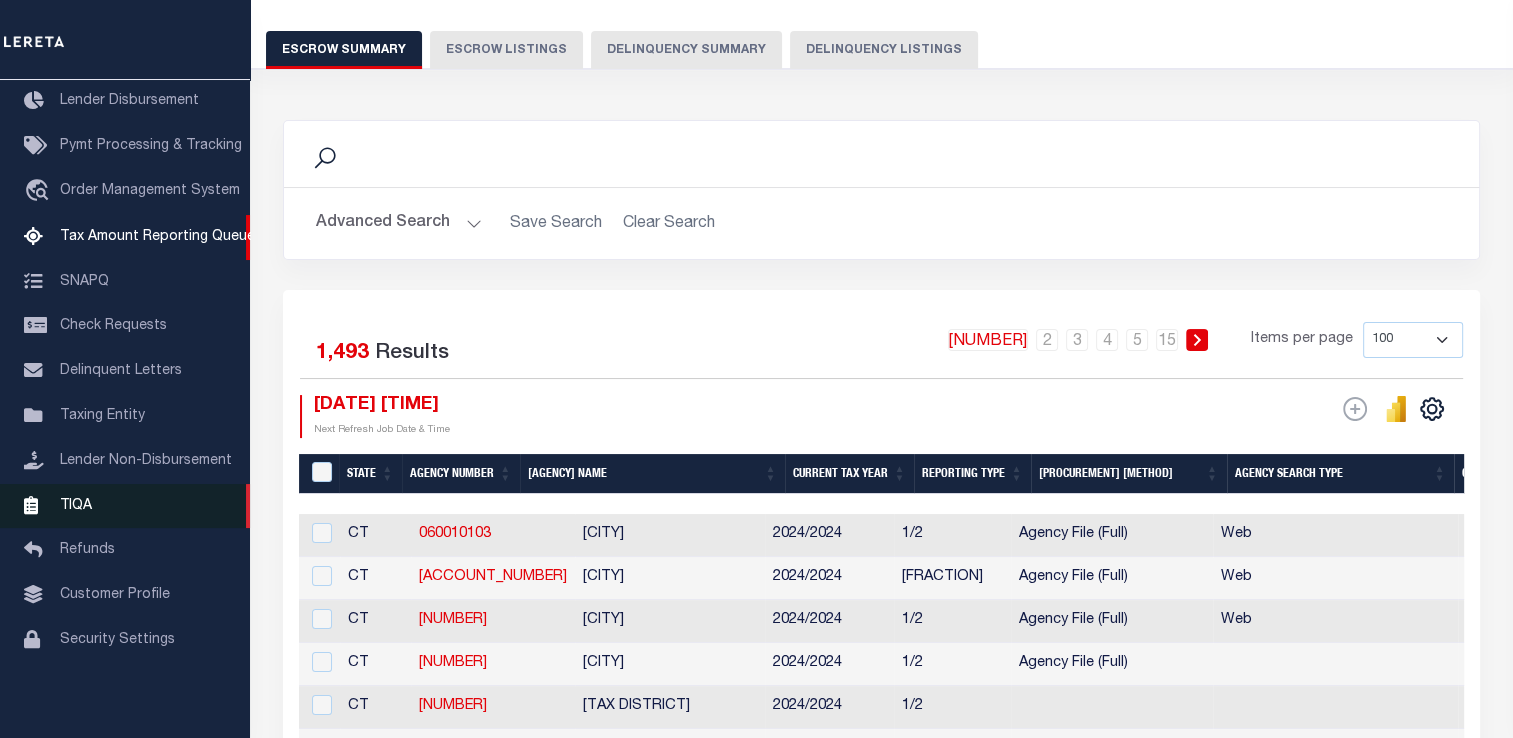 click on "TIQA" at bounding box center [125, 506] 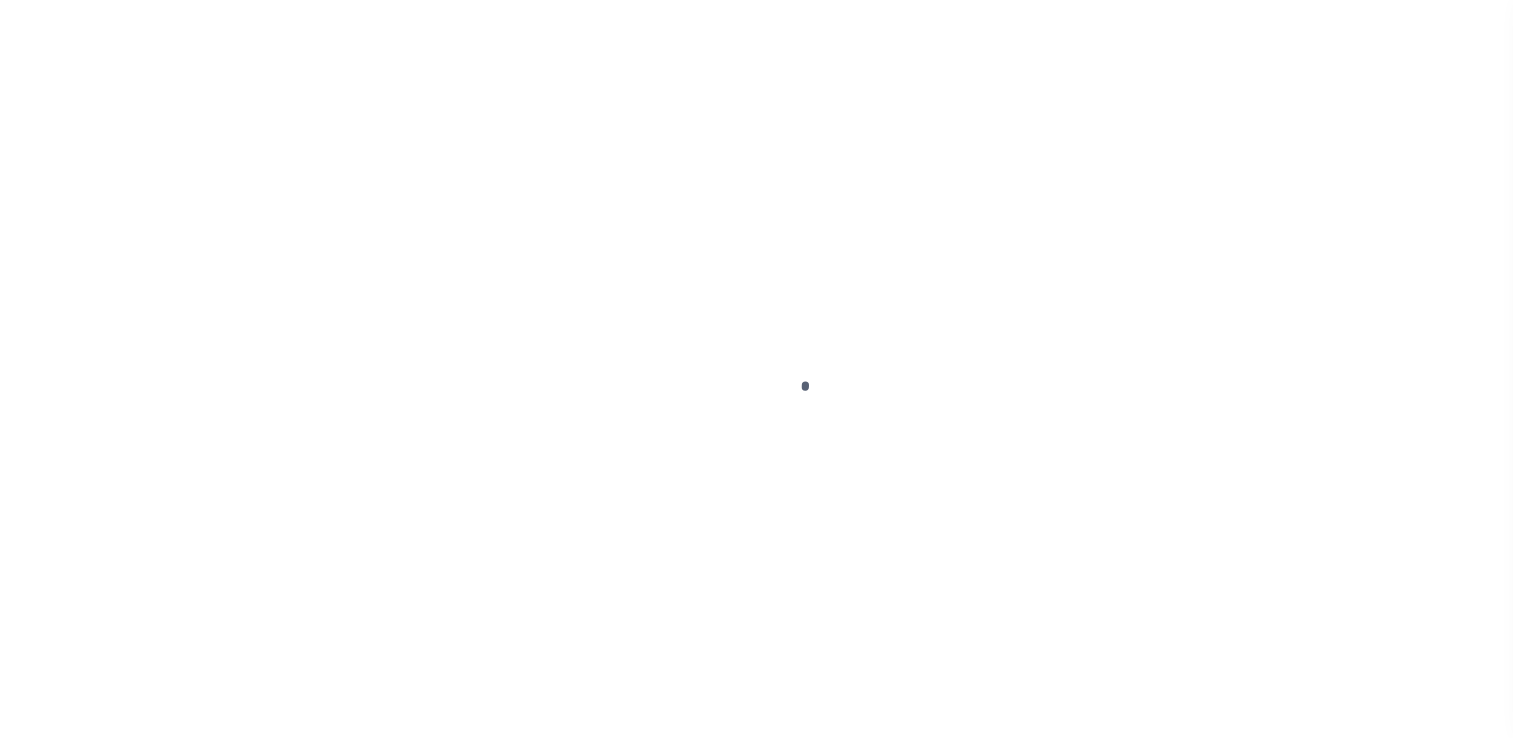 scroll, scrollTop: 0, scrollLeft: 0, axis: both 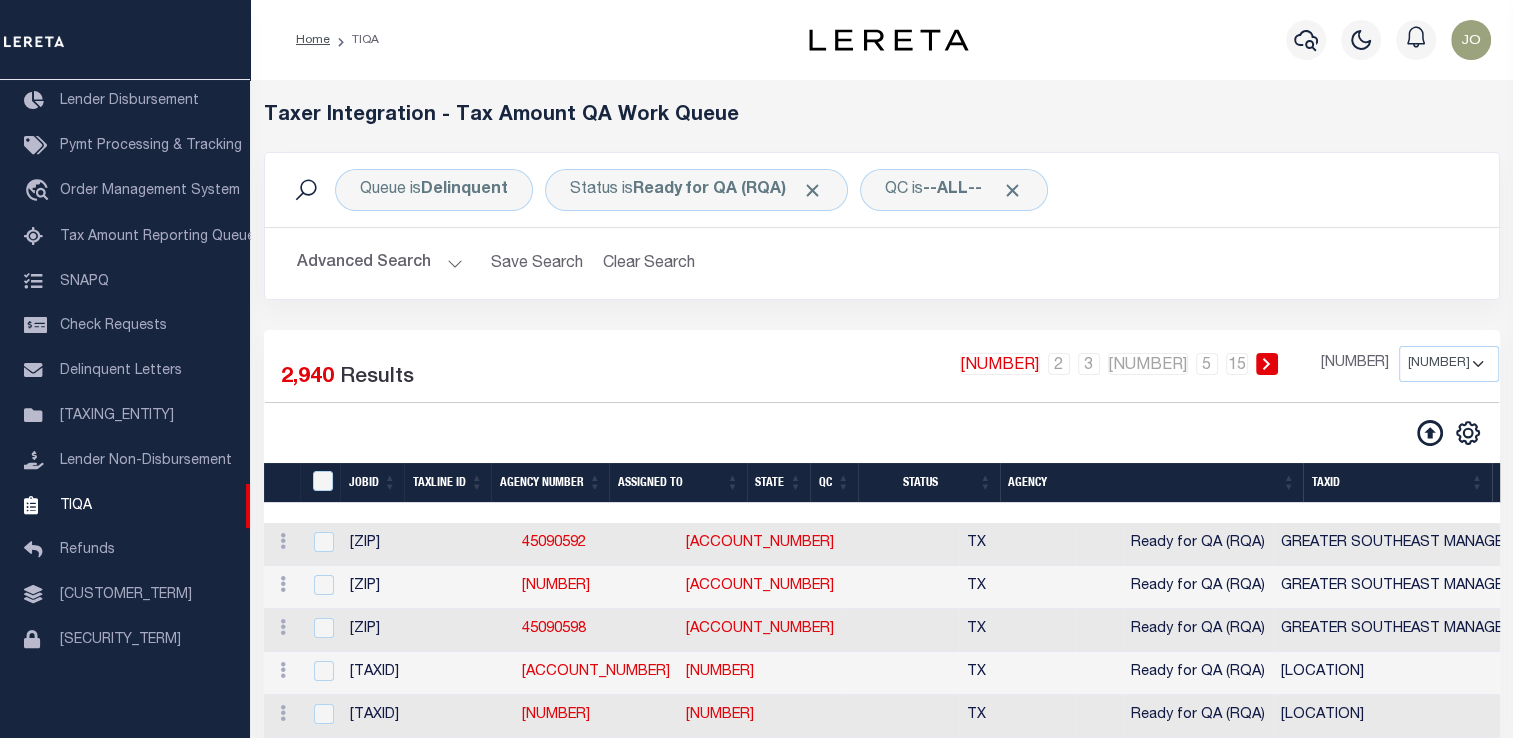 click on "Advanced Search" at bounding box center (380, 263) 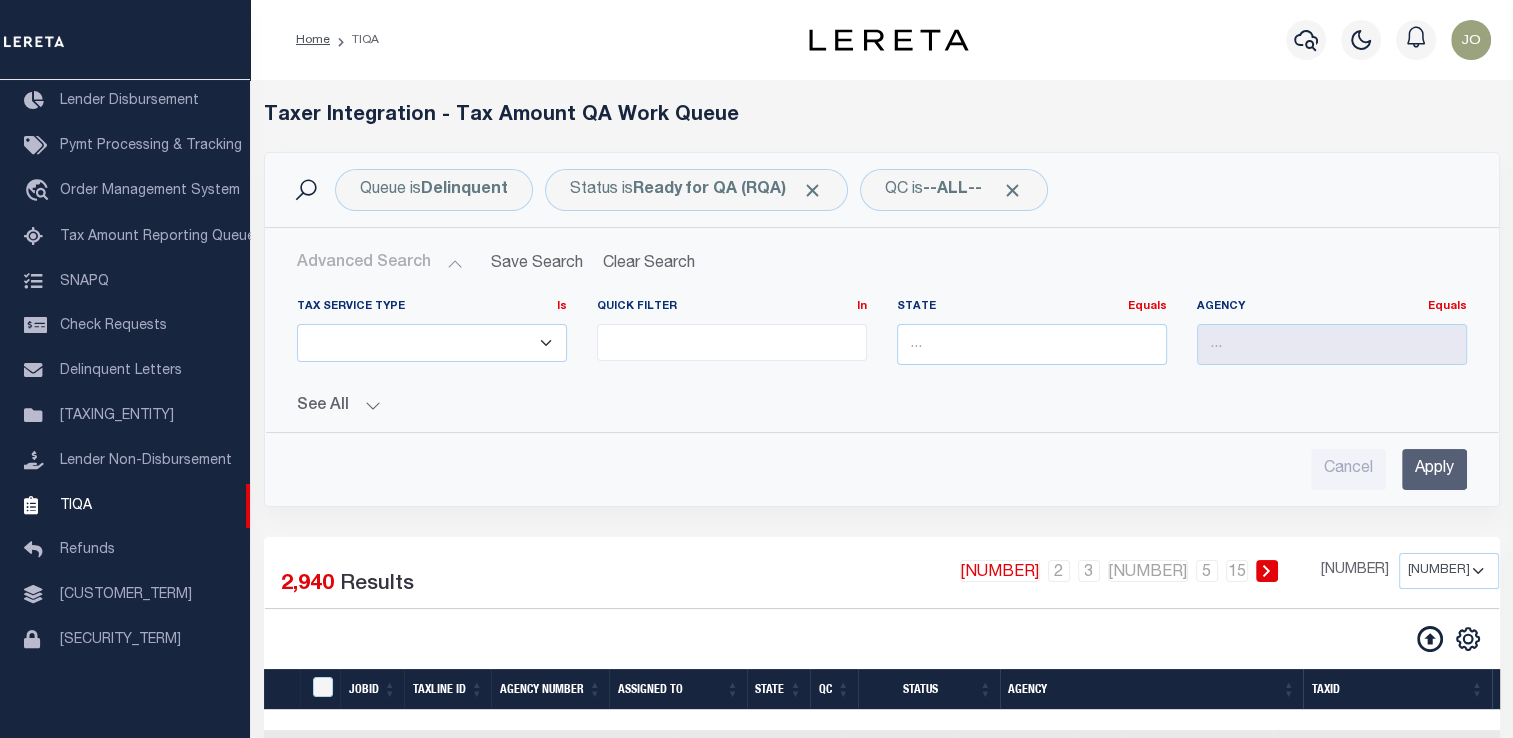 click on "Advanced Search" at bounding box center (380, 263) 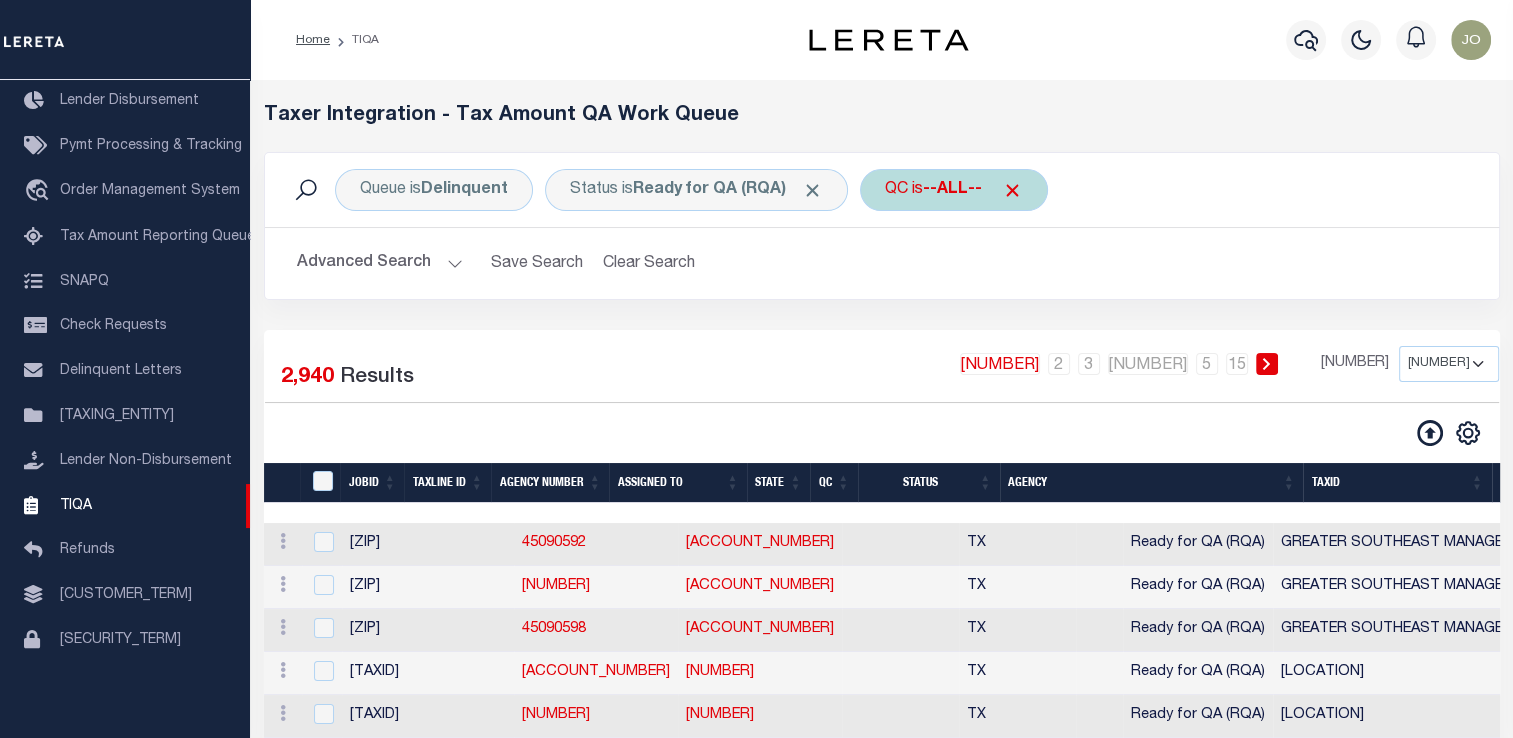 click at bounding box center (812, 190) 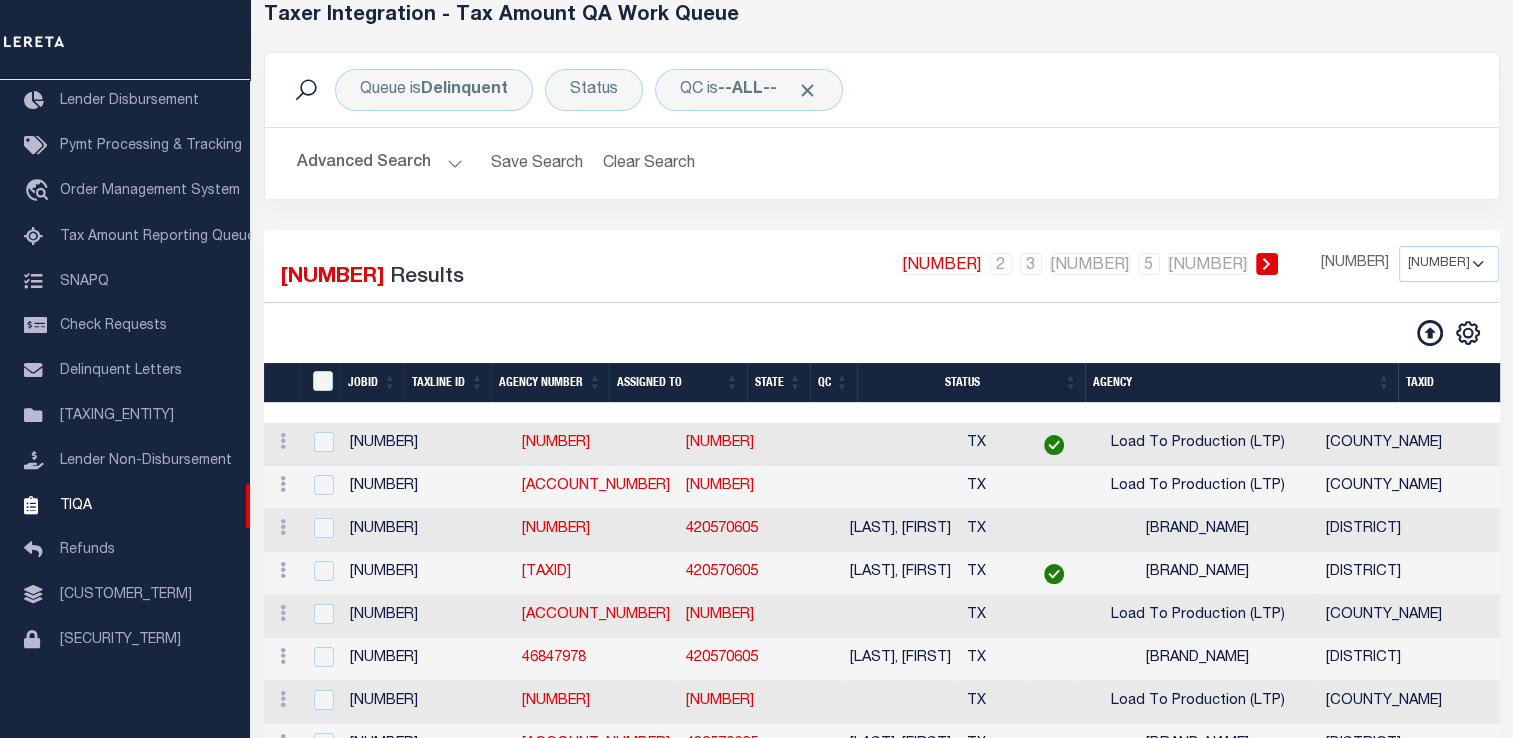 scroll, scrollTop: 0, scrollLeft: 0, axis: both 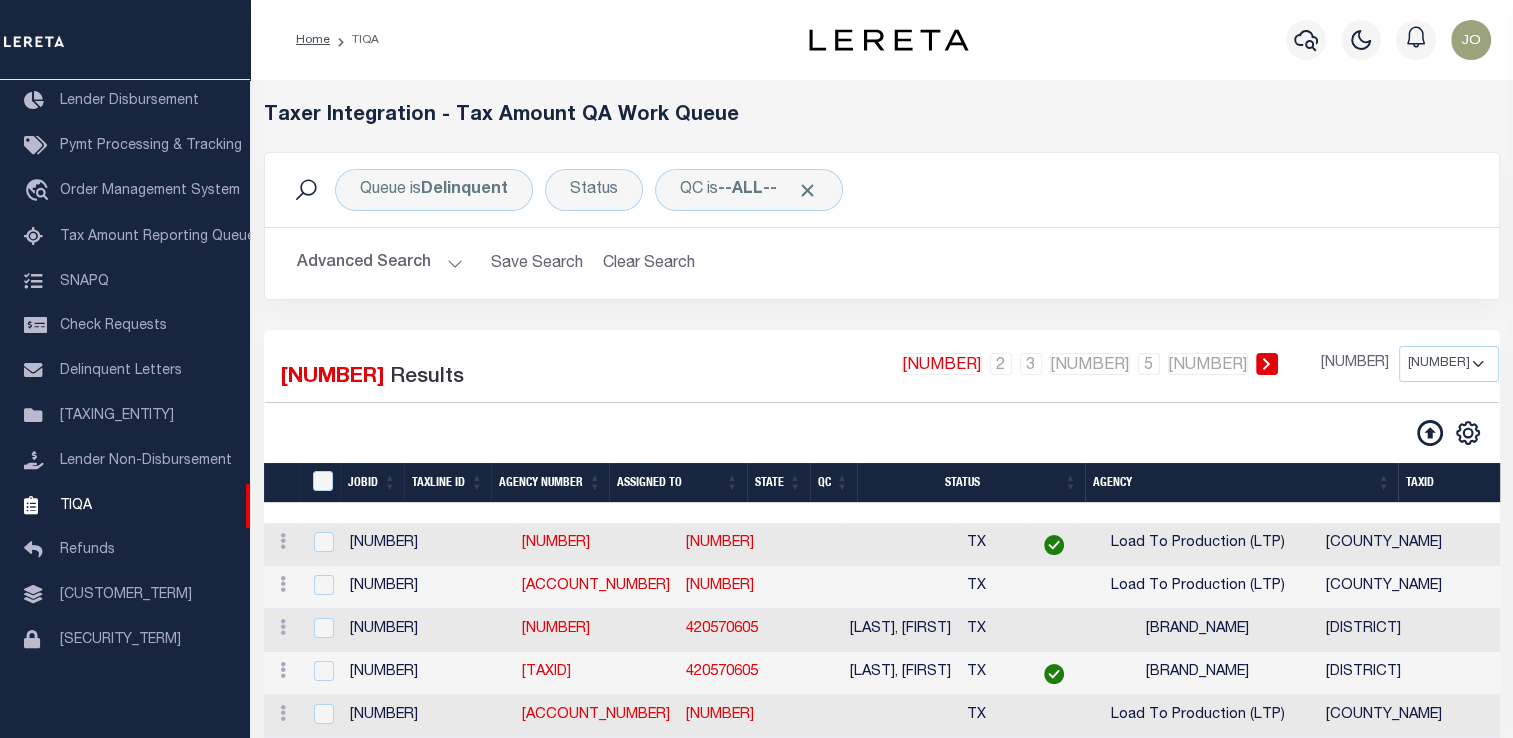 click on "Advanced Search" at bounding box center (380, 263) 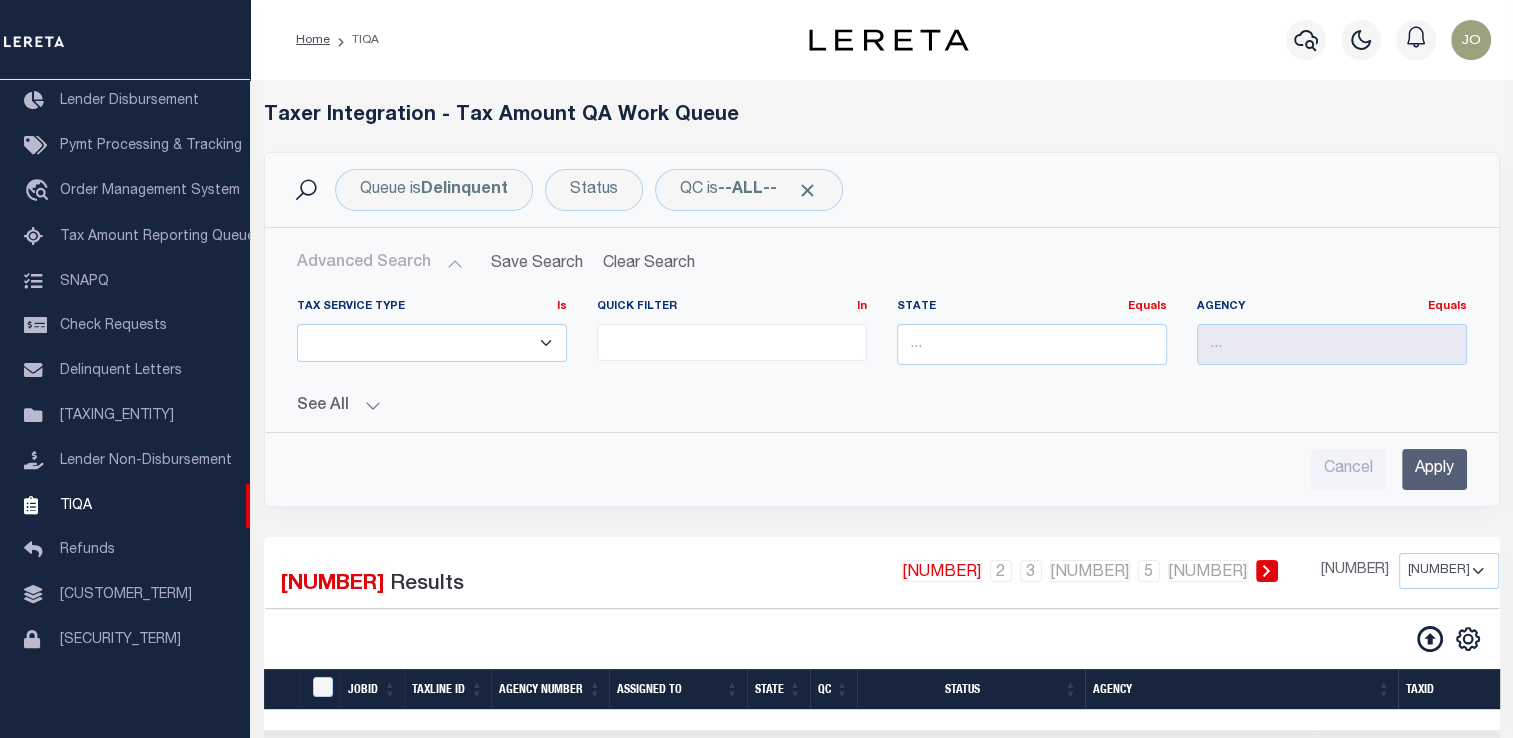 click on "See All" at bounding box center (882, 406) 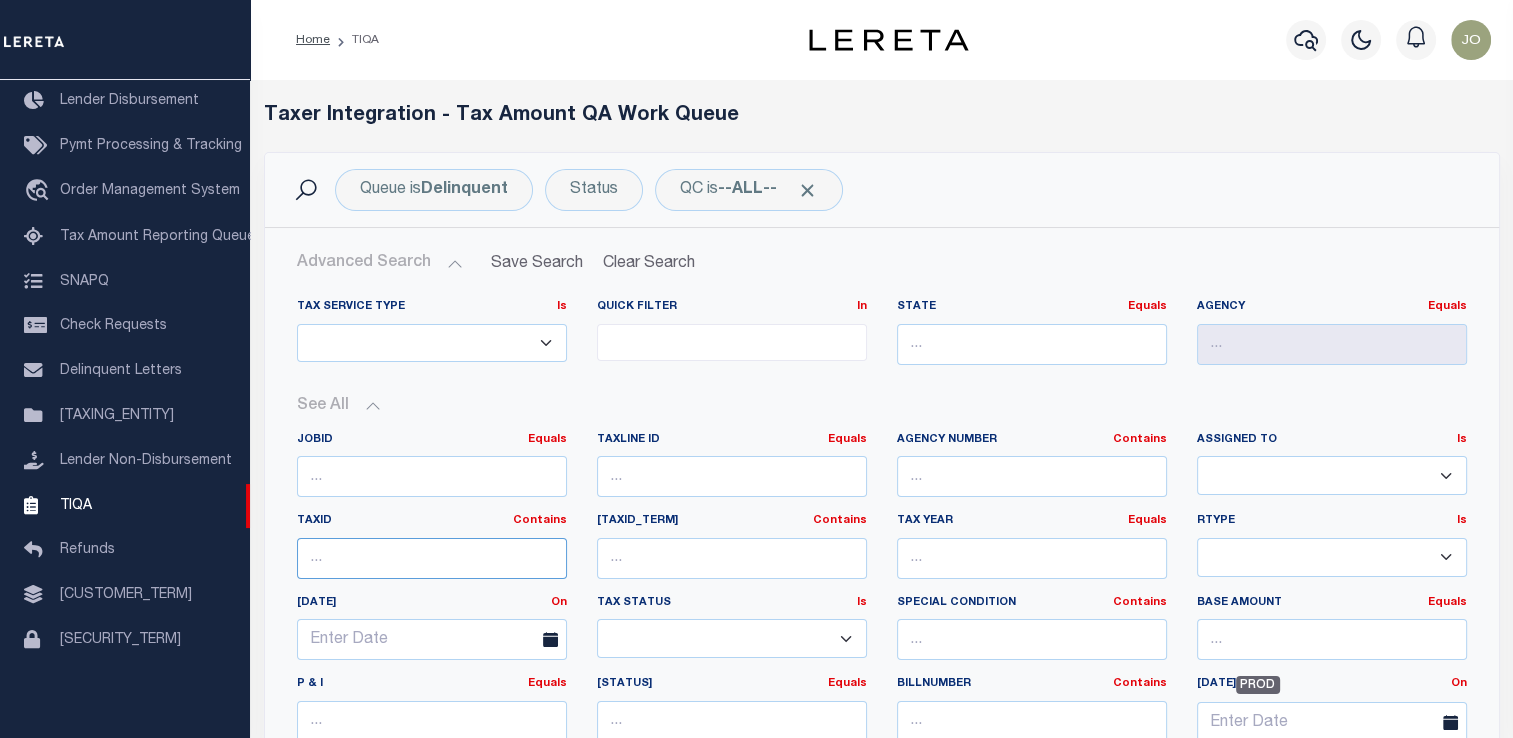 click at bounding box center (432, 558) 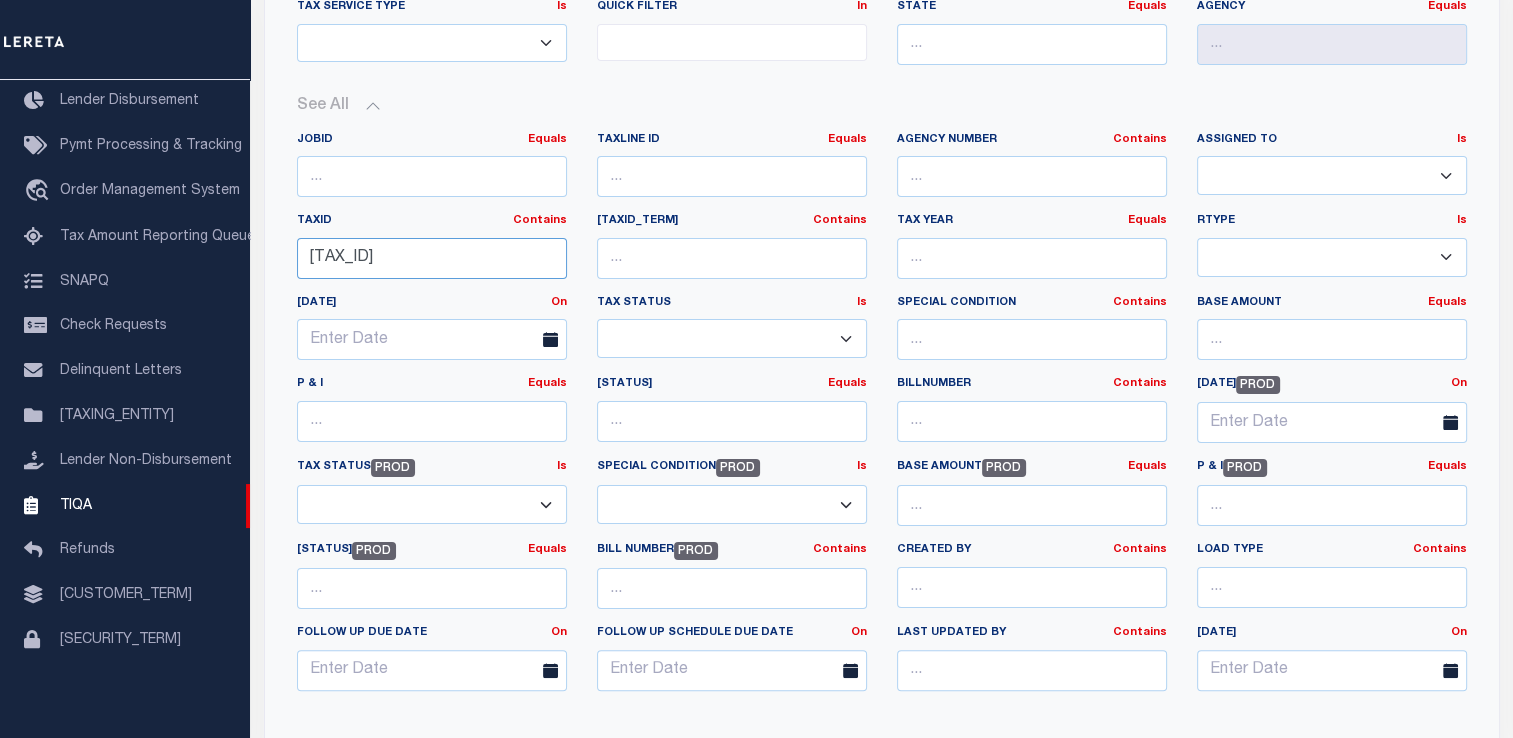 scroll, scrollTop: 400, scrollLeft: 0, axis: vertical 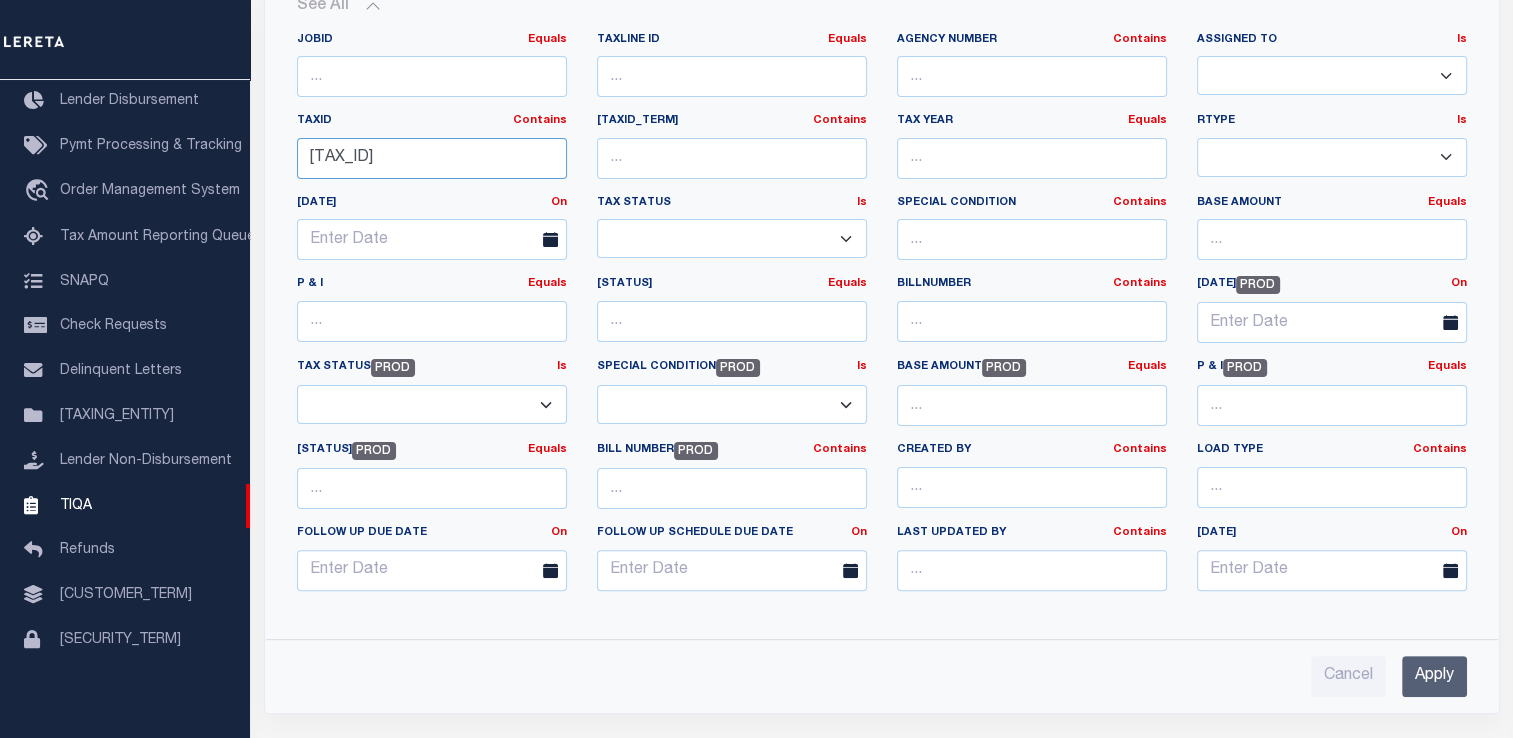 type on "20444.000.0080.0" 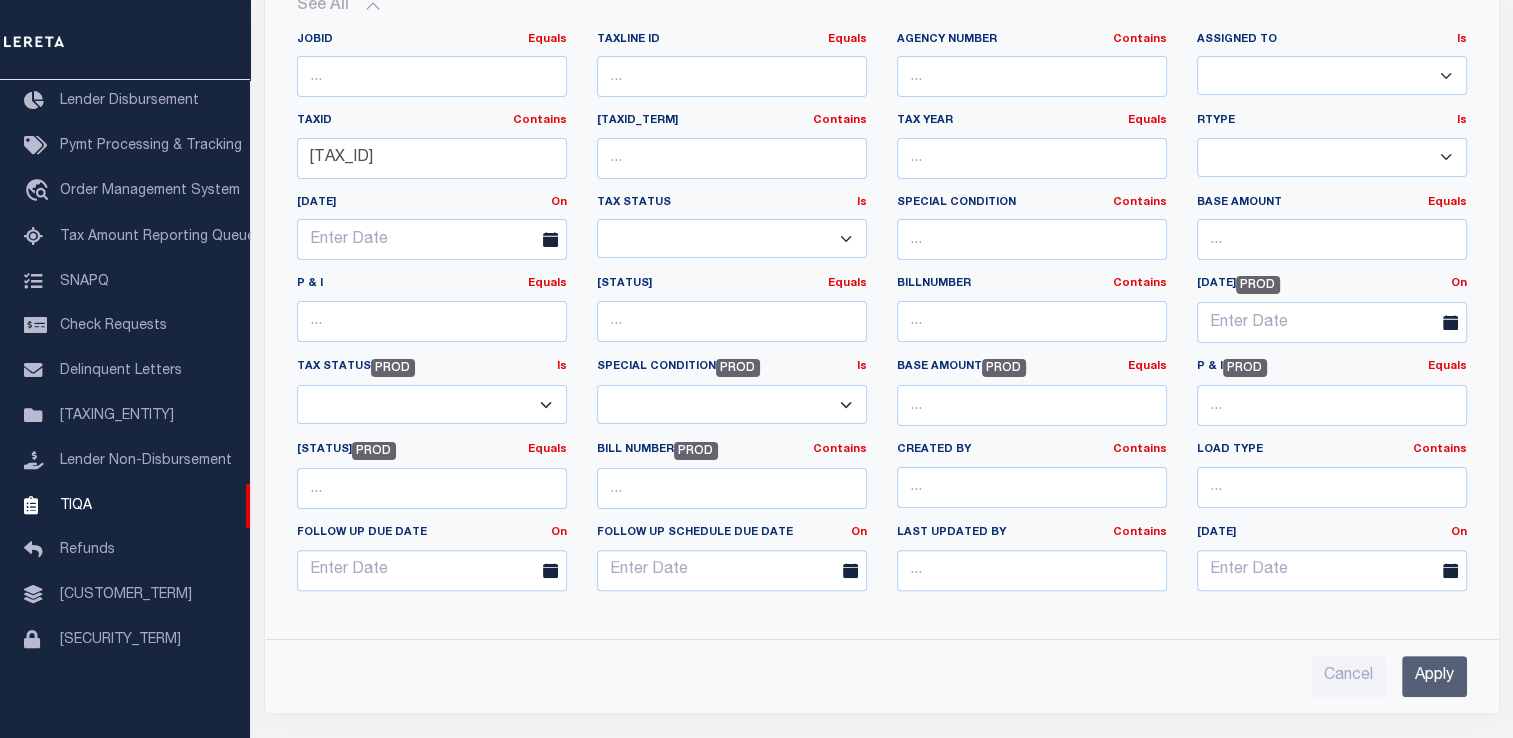 click on "Apply" at bounding box center (1434, 676) 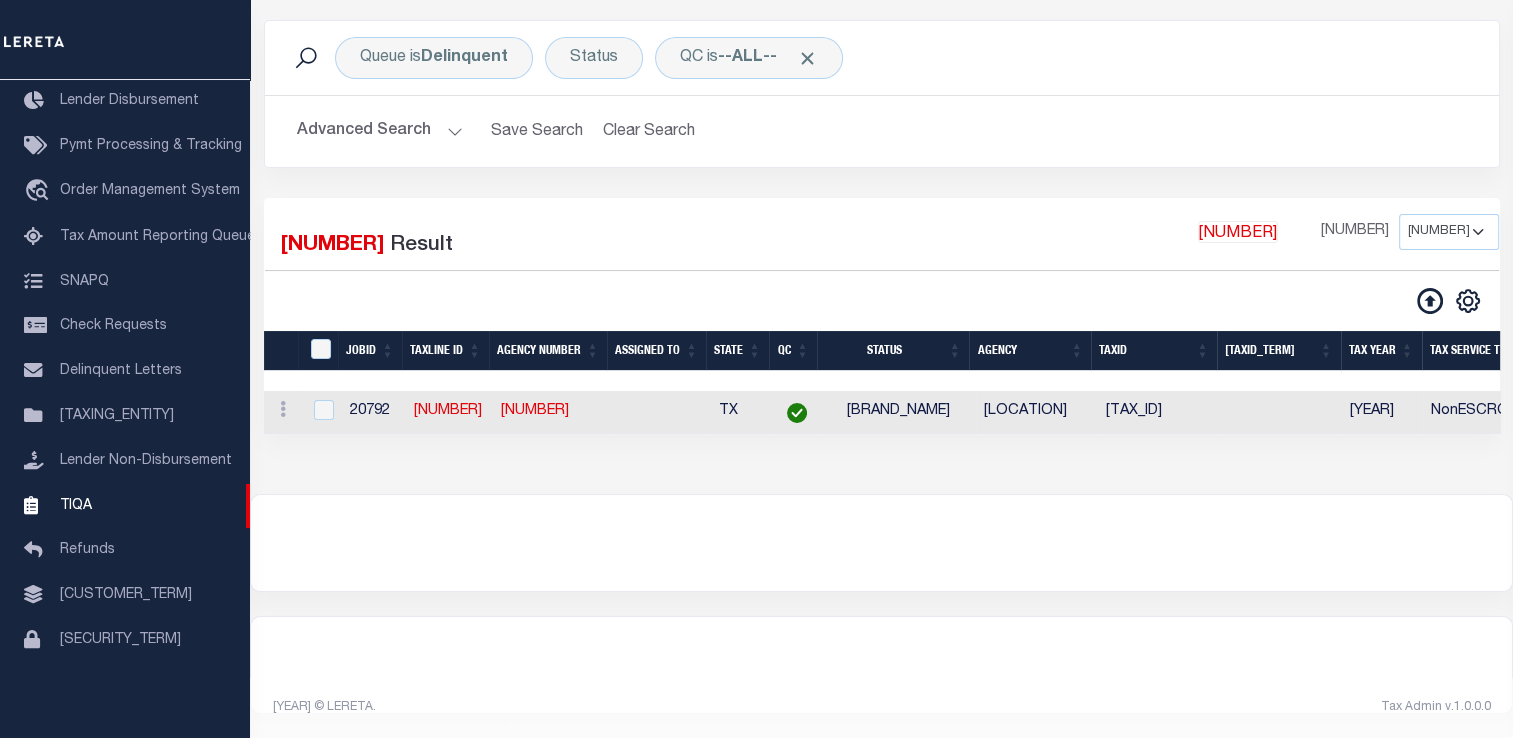 scroll, scrollTop: 146, scrollLeft: 0, axis: vertical 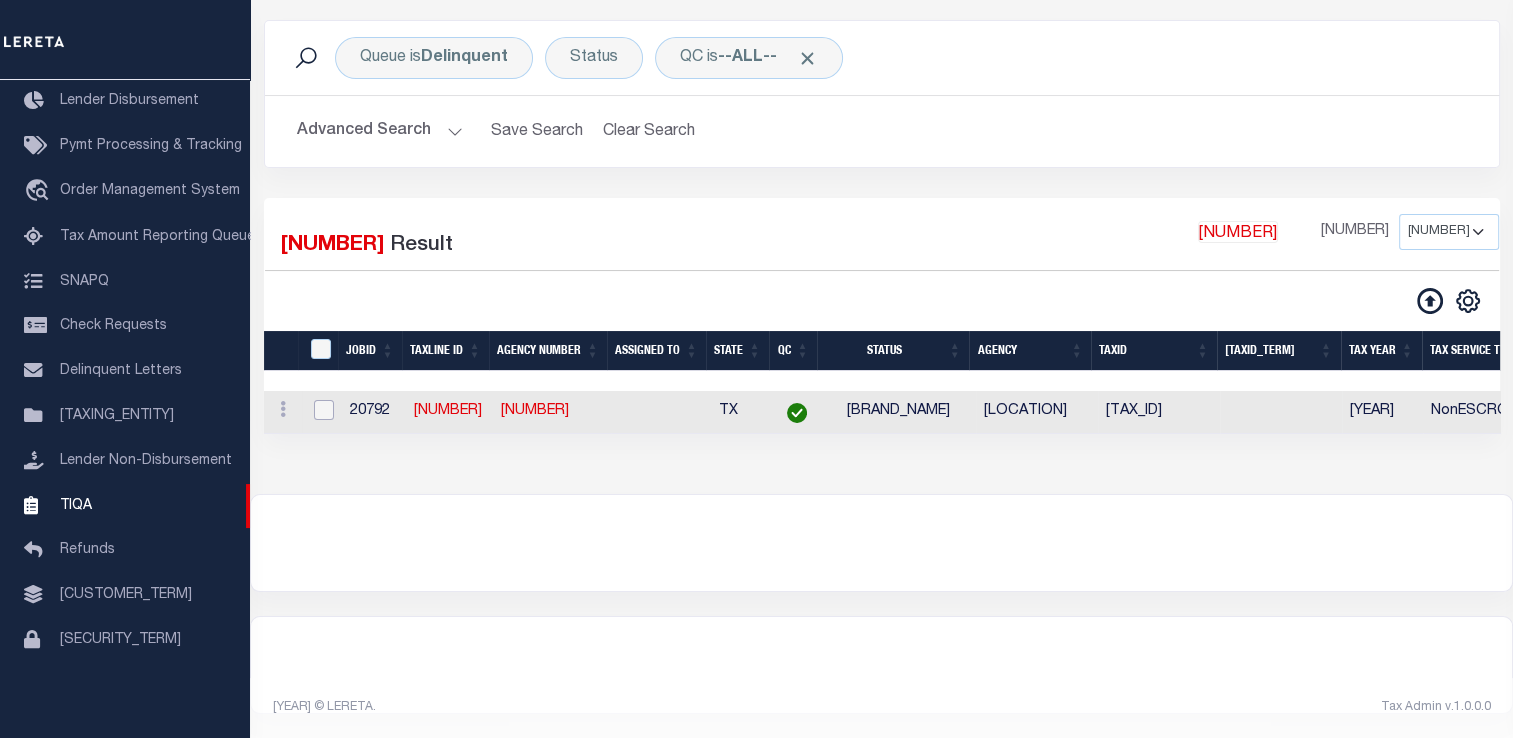 click at bounding box center (324, 410) 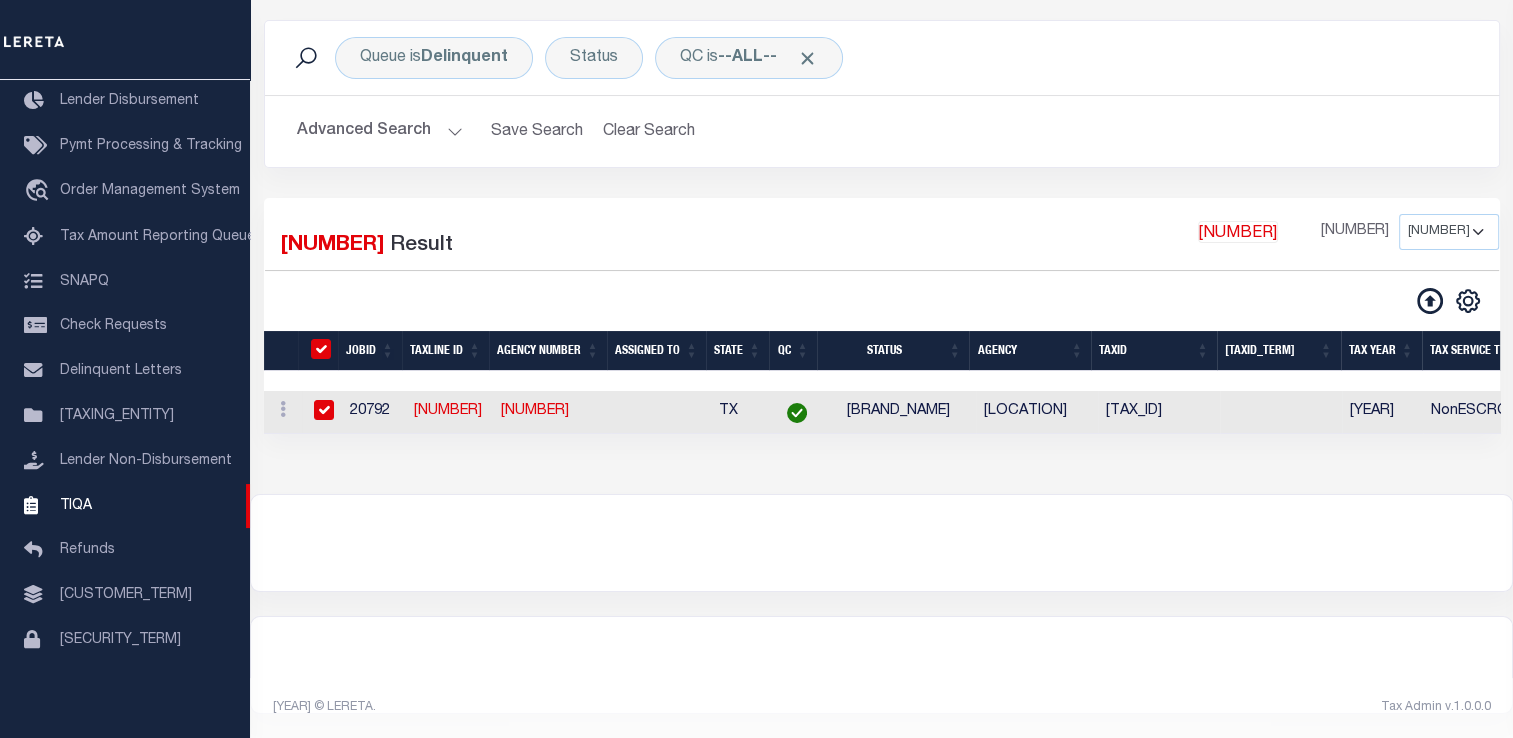 checkbox on "true" 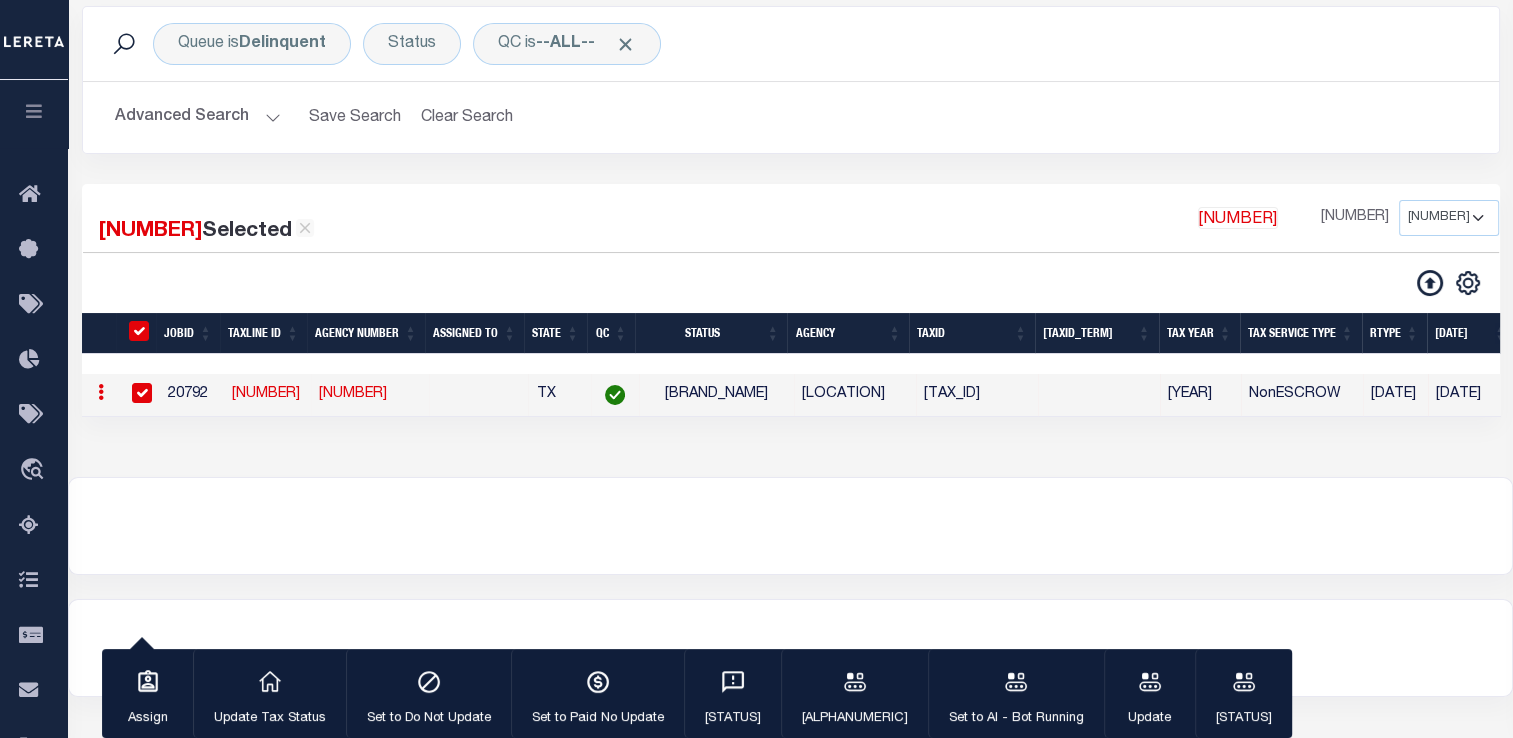 scroll, scrollTop: 143, scrollLeft: 0, axis: vertical 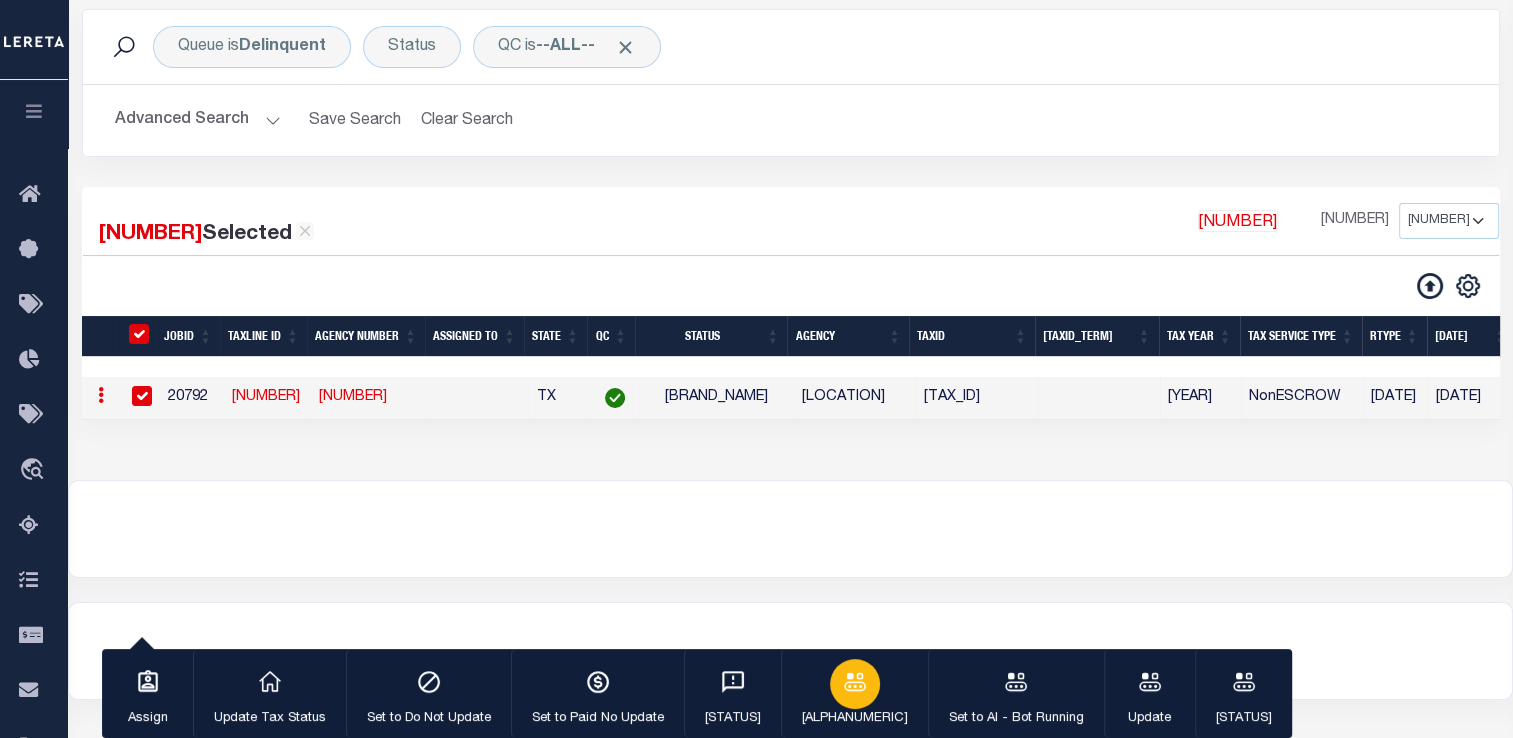 click at bounding box center [855, 682] 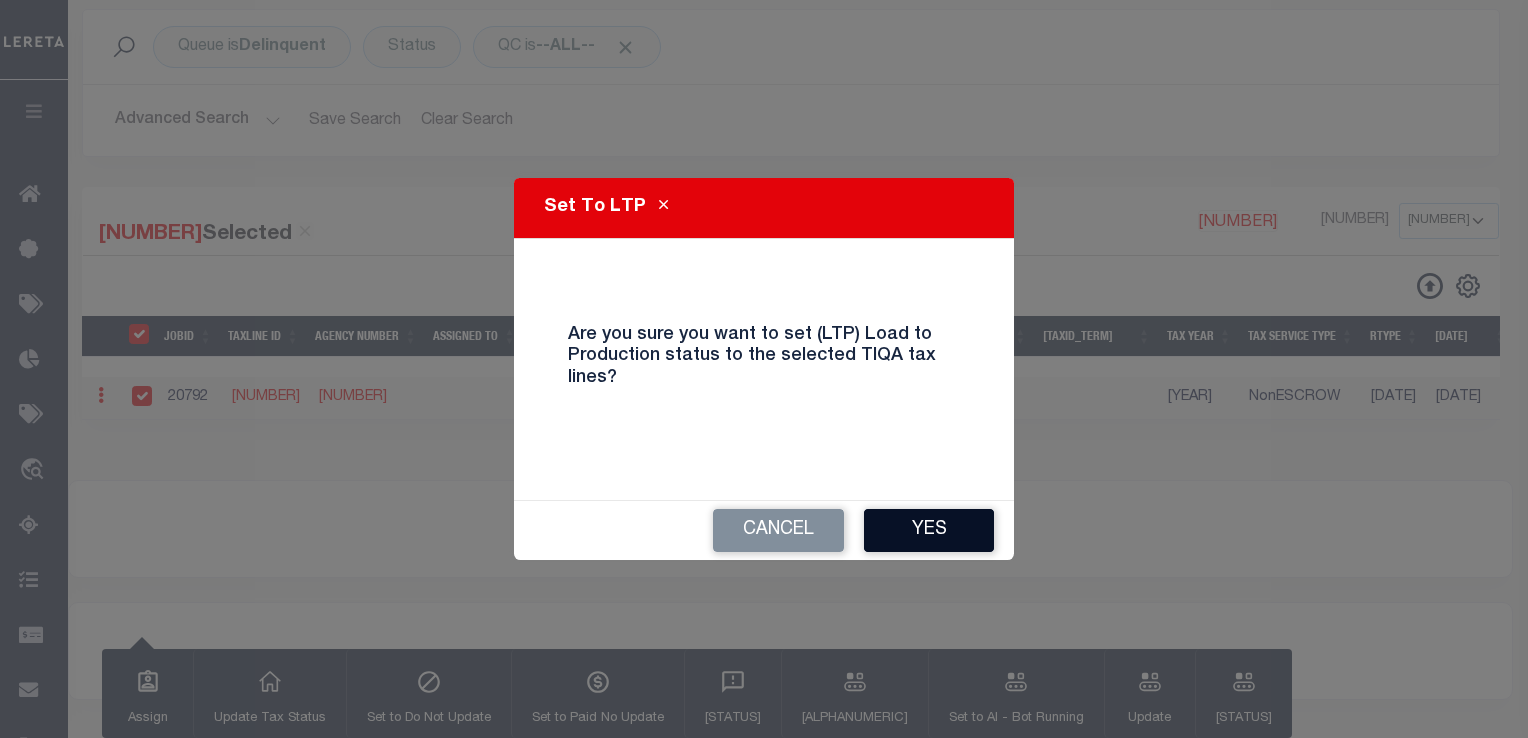 click on "[BOOLEAN]" at bounding box center (929, 530) 